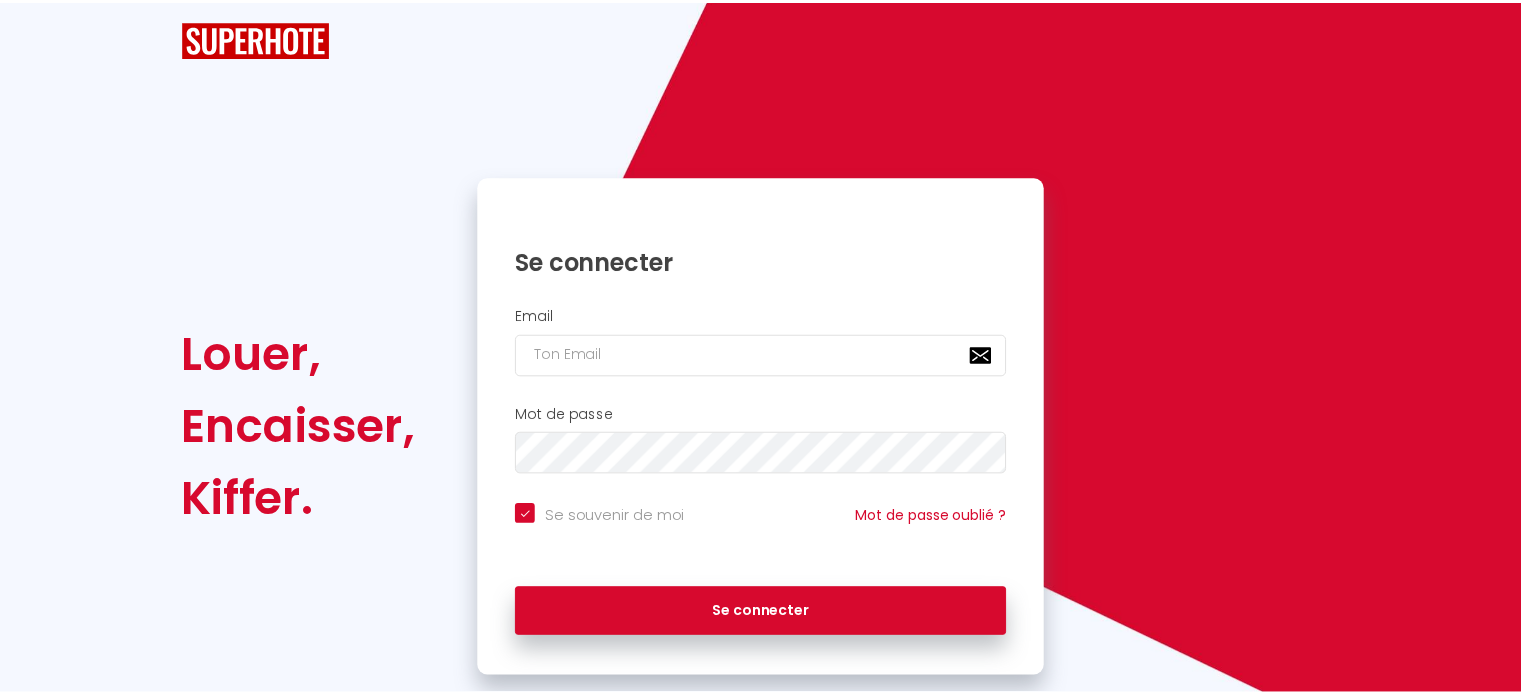 scroll, scrollTop: 0, scrollLeft: 0, axis: both 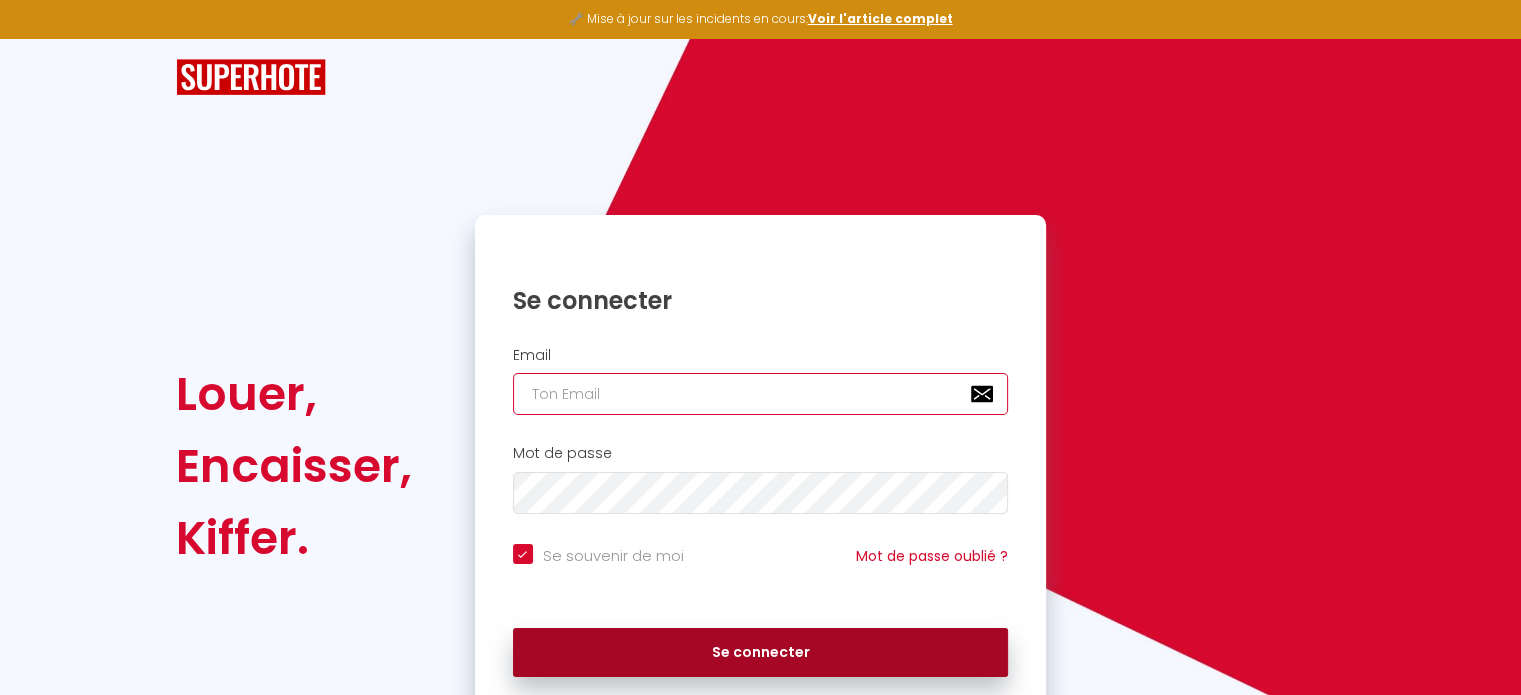 type on "[EMAIL]" 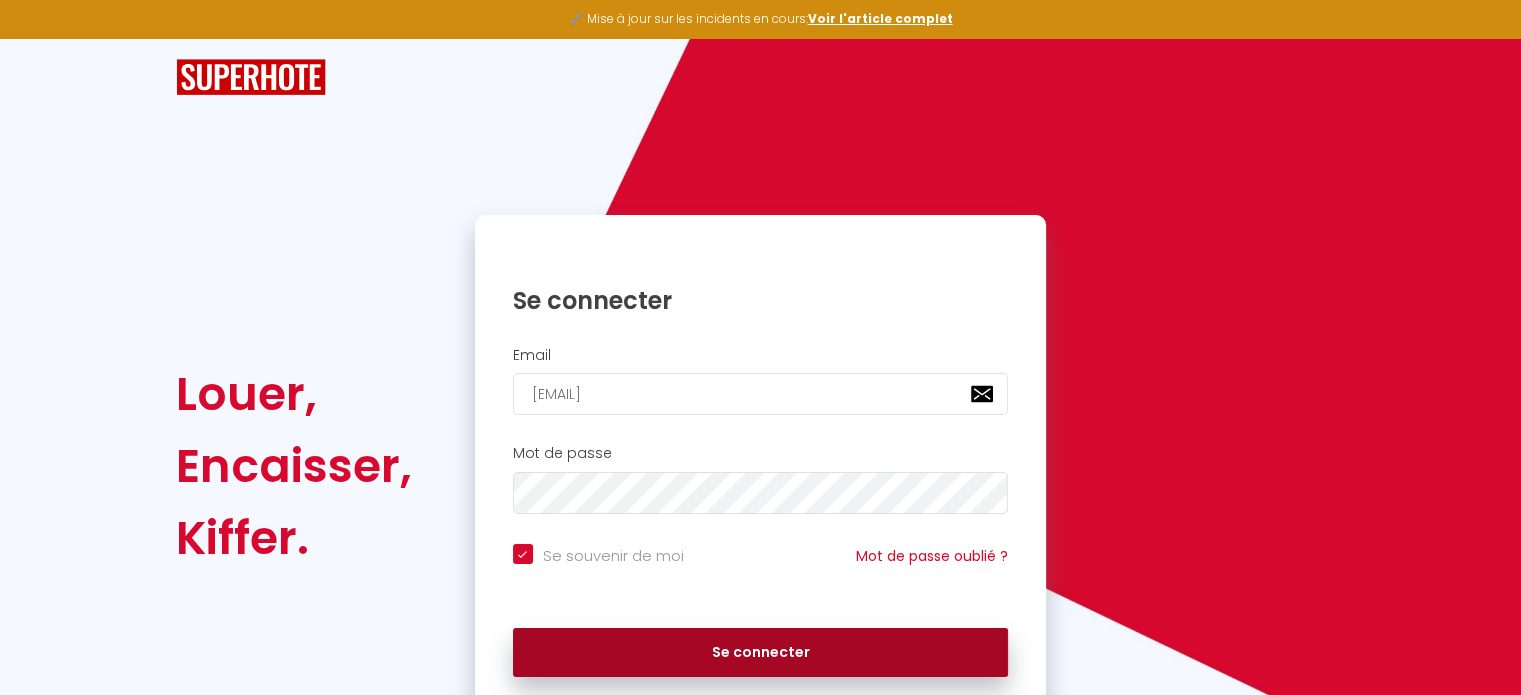click on "Se connecter" at bounding box center [761, 653] 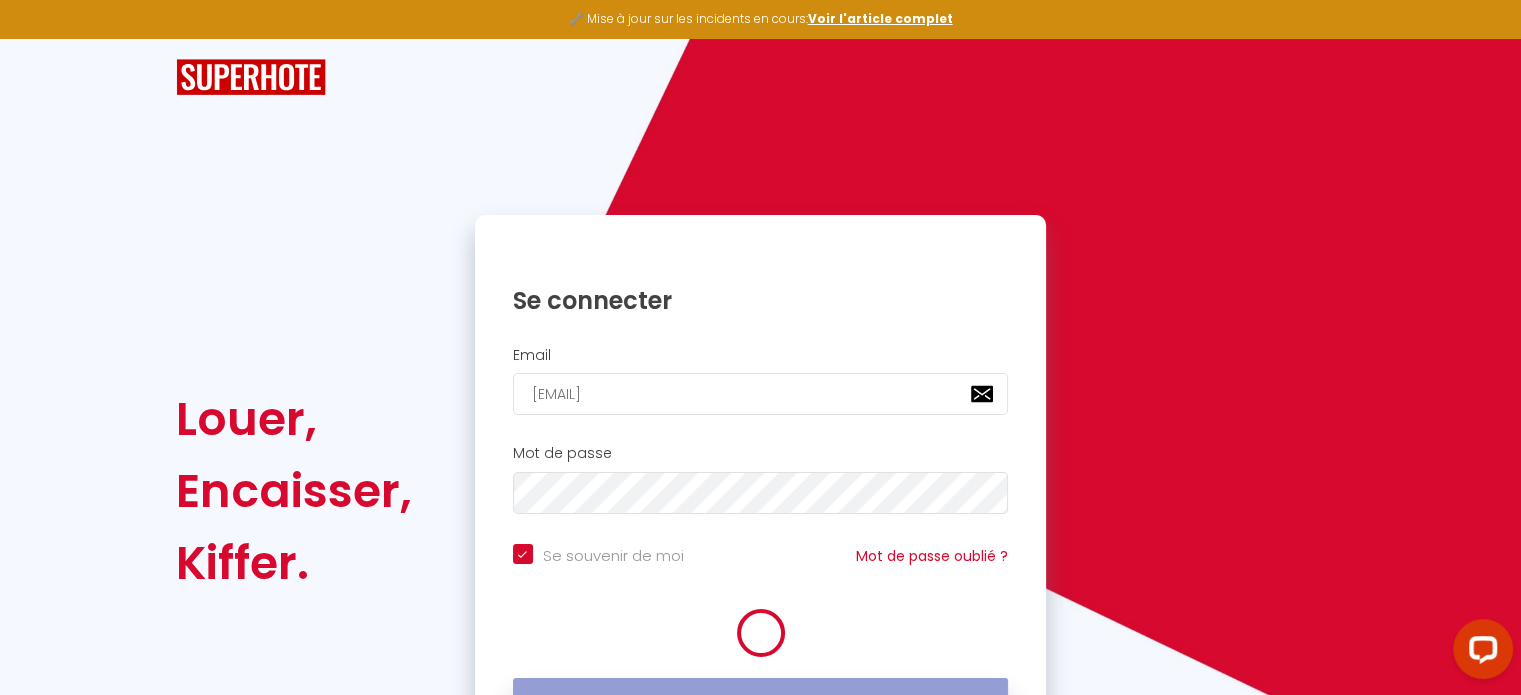 scroll, scrollTop: 0, scrollLeft: 0, axis: both 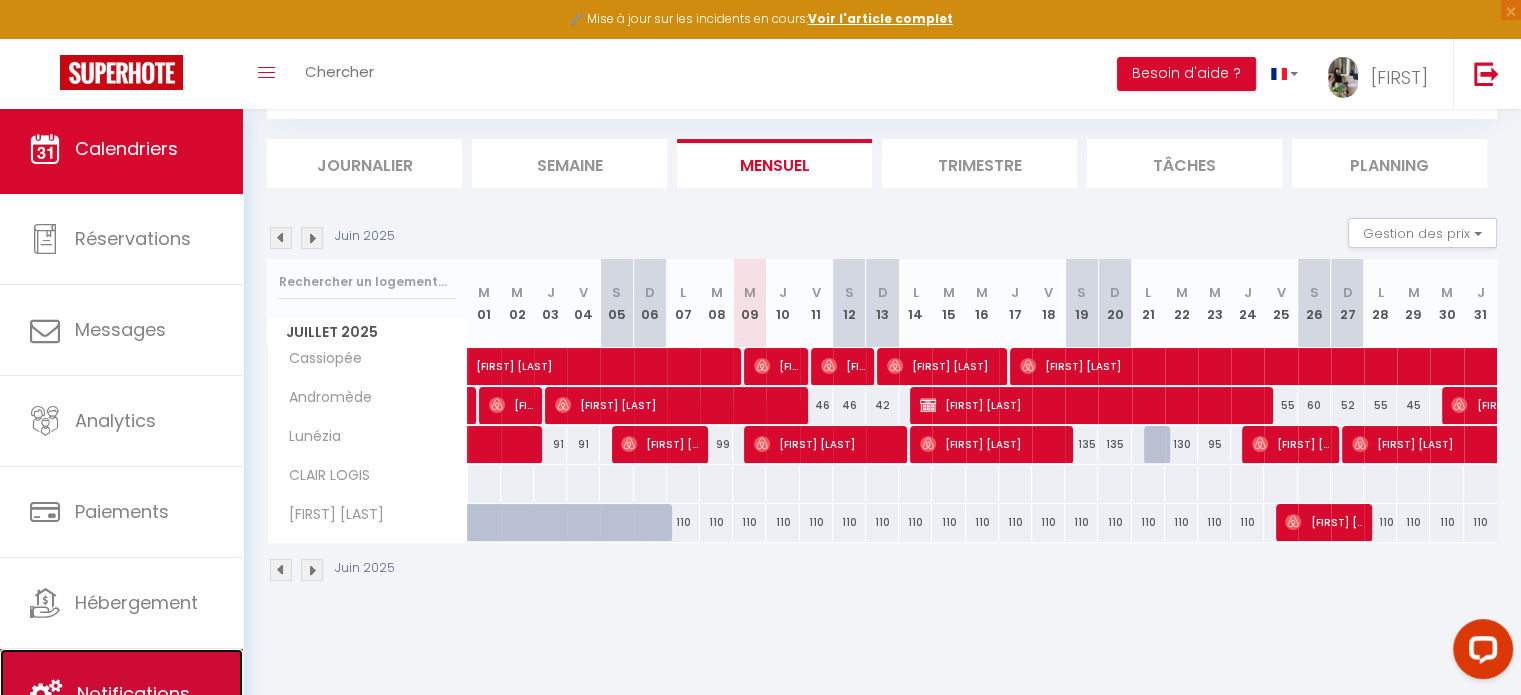 click on "Notifications" at bounding box center (121, 694) 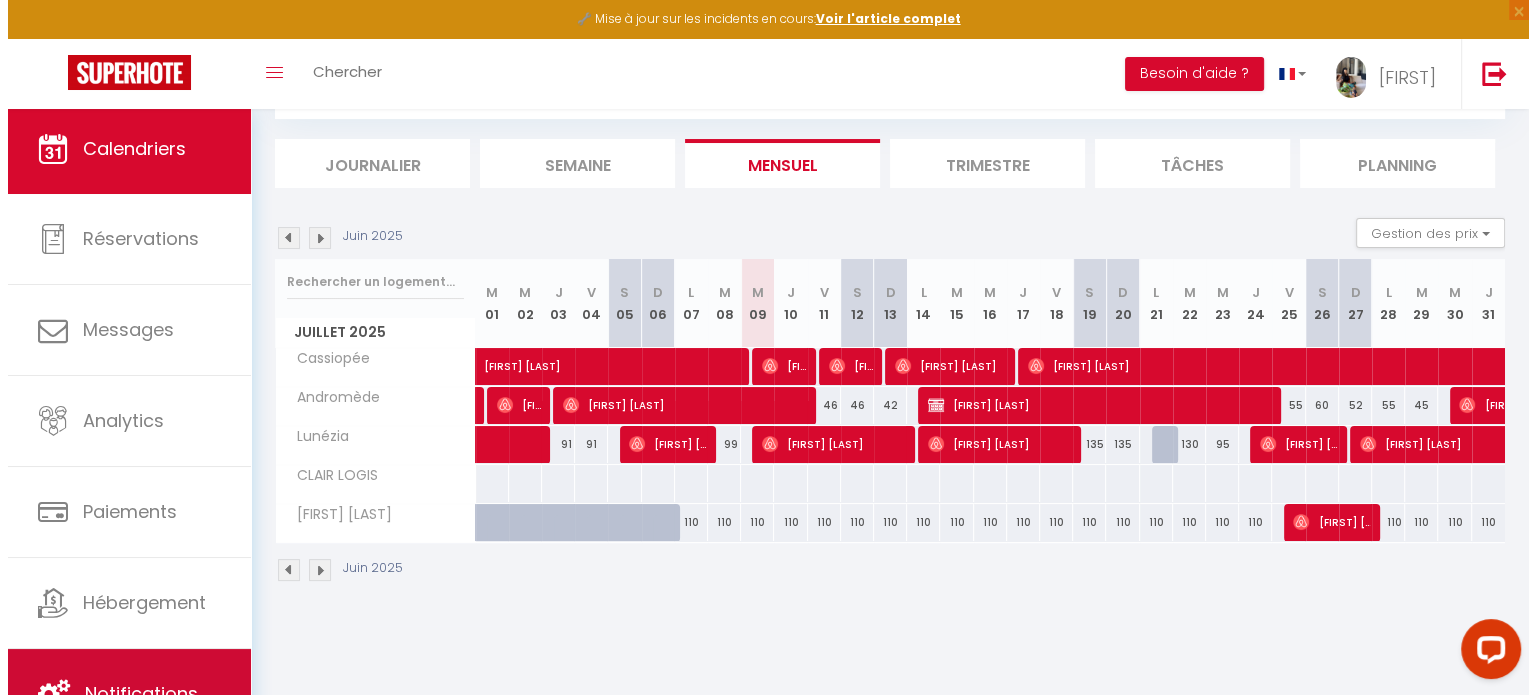 scroll, scrollTop: 0, scrollLeft: 0, axis: both 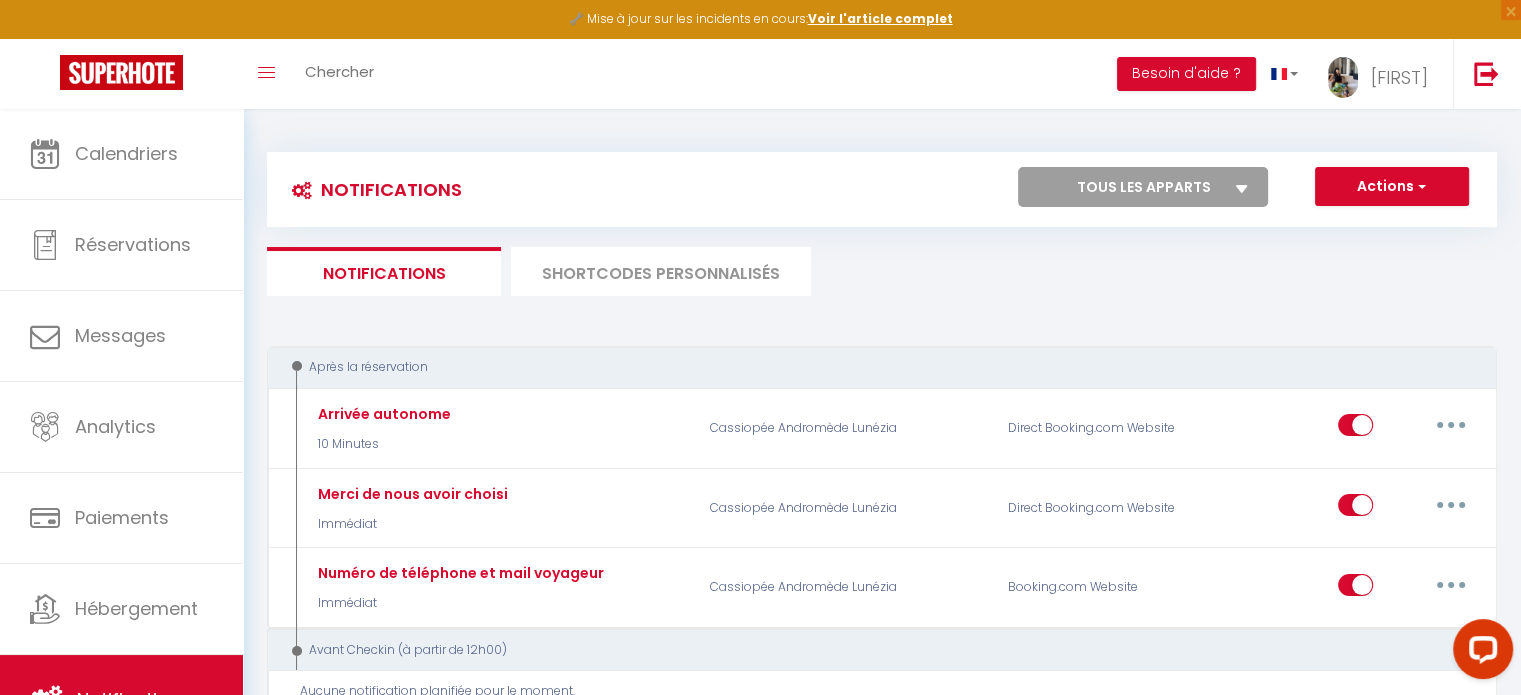 click on "SHORTCODES PERSONNALISÉS" at bounding box center (661, 271) 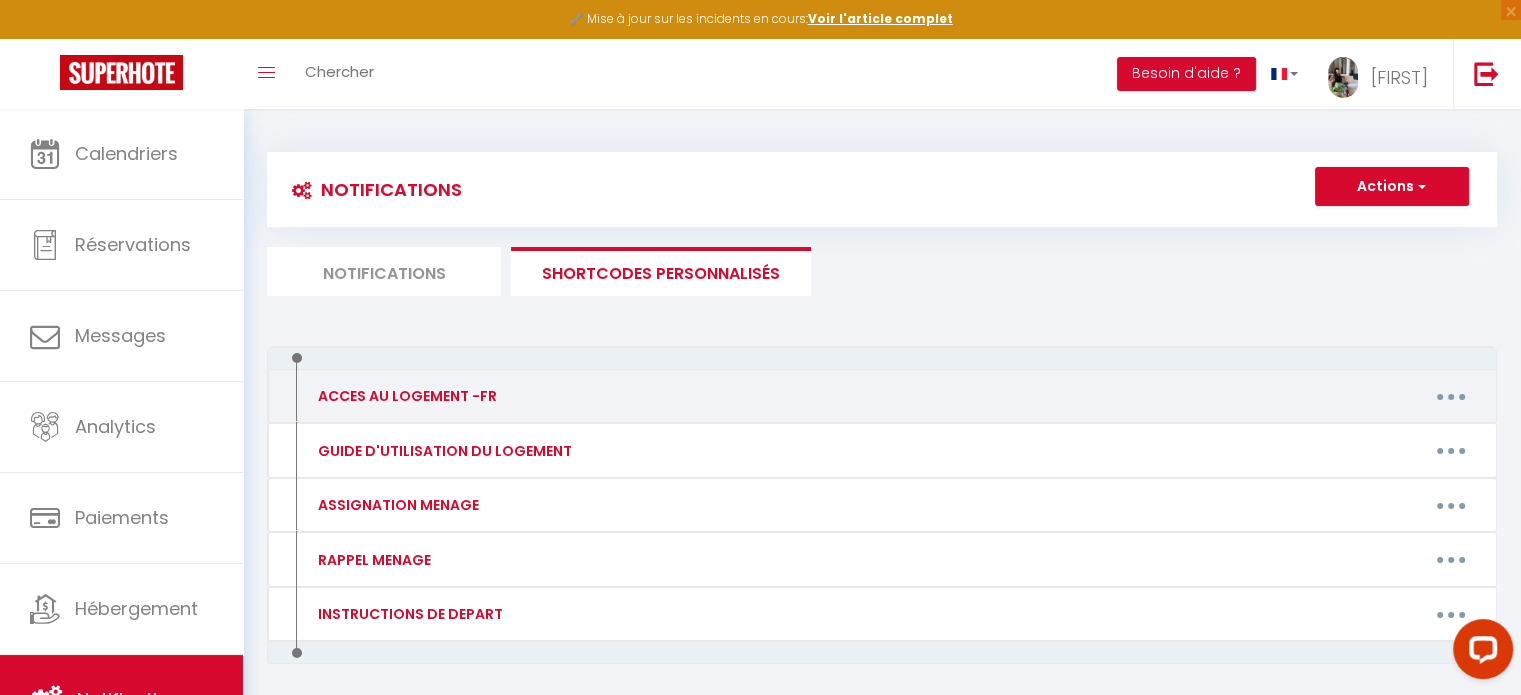click at bounding box center [1451, 396] 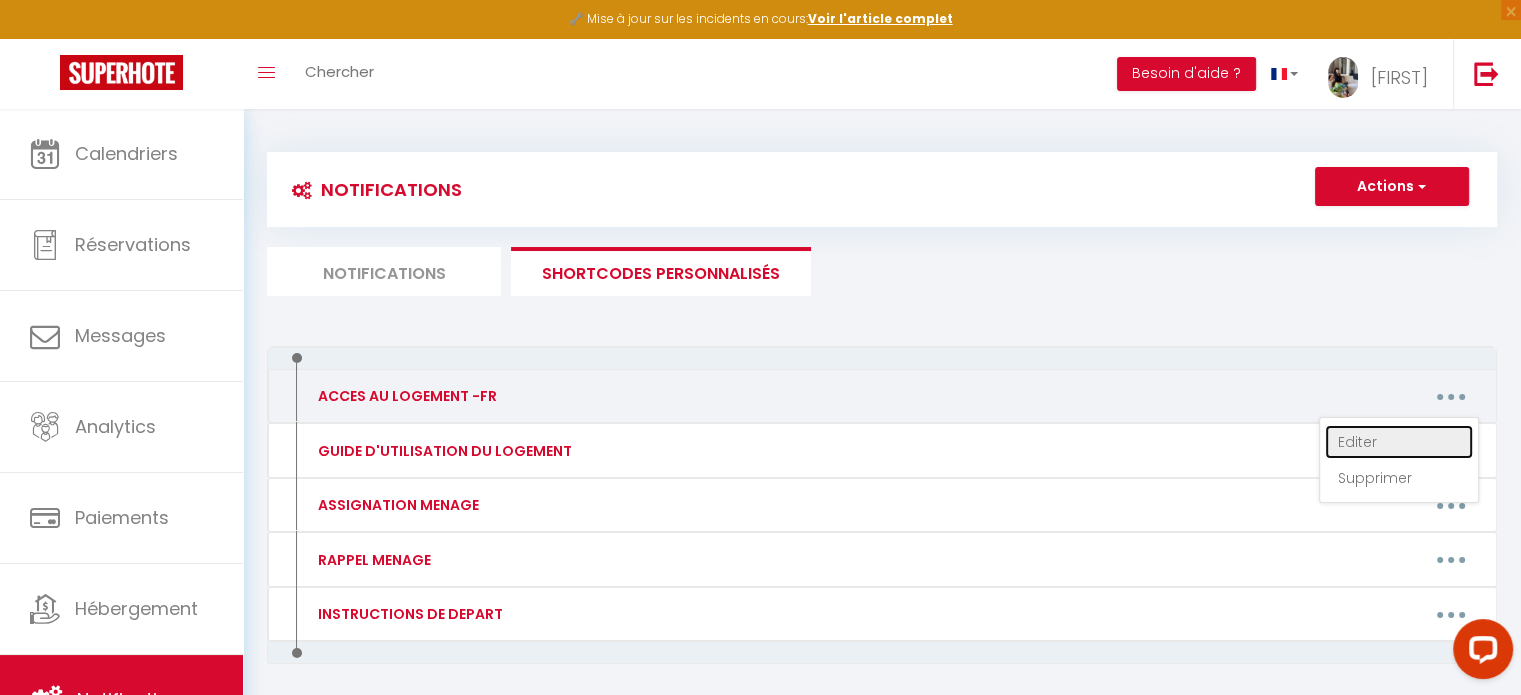 click on "Editer" at bounding box center [1399, 442] 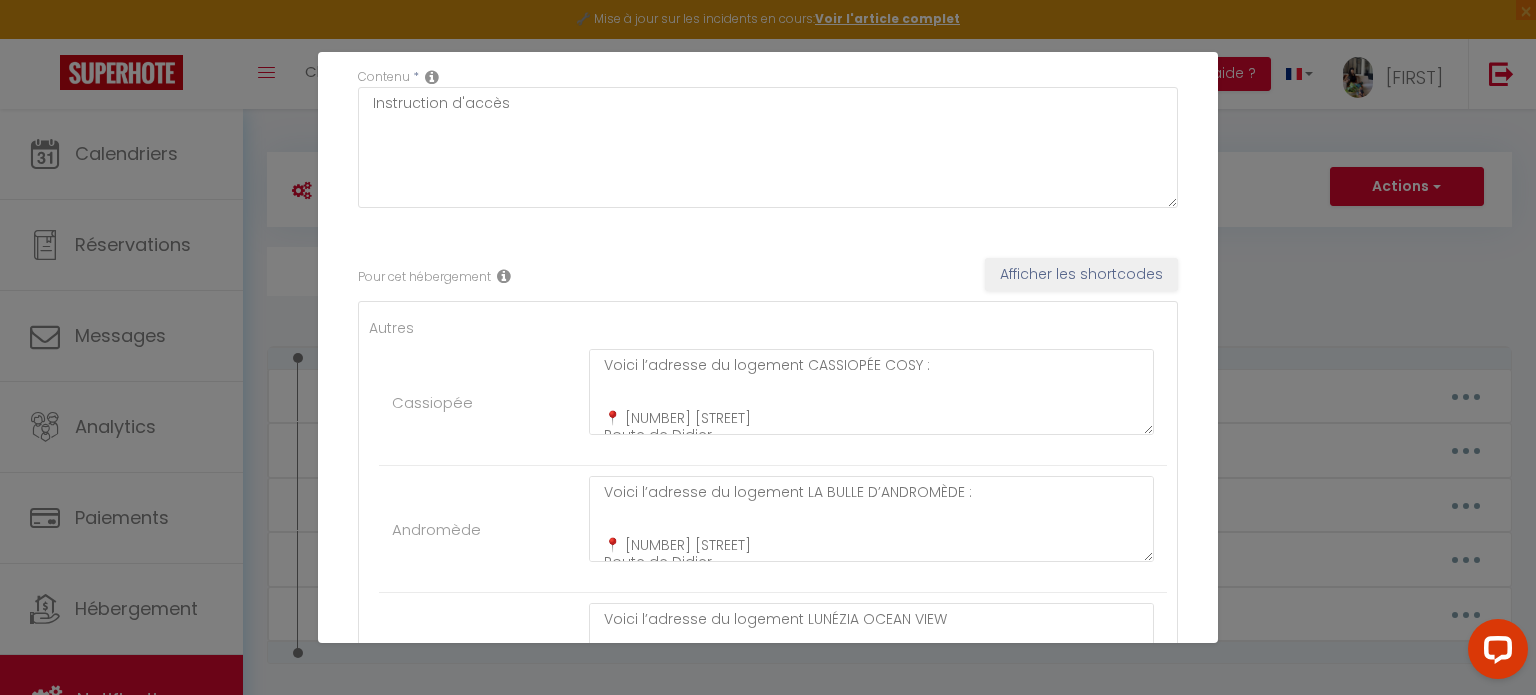 scroll, scrollTop: 200, scrollLeft: 0, axis: vertical 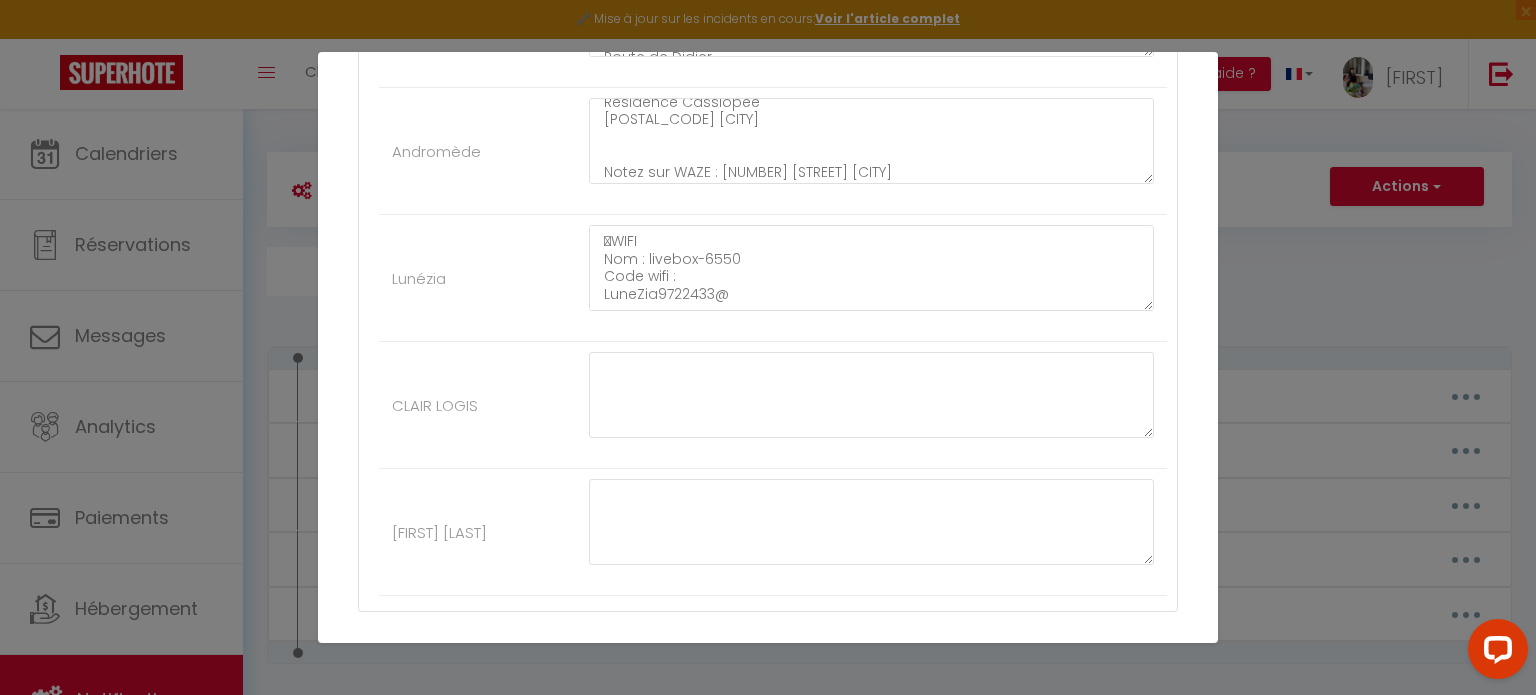 click on "Mettre à jour le code court personnalisé   ×   Nom   *     ACCES AU LOGEMENT -FR   Contenu   *     Instruction d'accès   Pour cet hébergement     Afficher les shortcodes   Autres   Cassiopée     Andromède     Lunézia     Voici l’adresse du logement LUNÉZIA OCEAN VIEW
📍 Résidence BELLE EUGÉNIE
[NUMBER] [STREET] [POSTAL_CODE] [CITY]
Notez sur WAZE : Résidence Belle Eugénie
Code du portail (boitier de gauche) : [CODE]
stationnement extérieur droite n•8
2 eme étage
Appartement 8
Voici la vidéo d’accès à LUNÉZIA via le lien ci-dessous :
https://www.dropbox.com/scl/fi/3qrm86d3y7nyr0vufqz01/ACCES-LUN-ZIA.mov?rlkey=q78brexg9xxmyt4c2aggnpkek&st=ct0ax2lw&dl=0
🔐Code boîte à clef : [CODE]
🛜WIFI
Nom : livebox-6550
Code wifi :
LuneZia9722433@
Je vous souhaite une bonne arrivée et une très bonne installation.
Je reste à disposition pour toute interrogation ☀️ CLAIR LOGIS     [FIRST] [LAST]       Annuler
Mettre à jour" at bounding box center (768, 347) 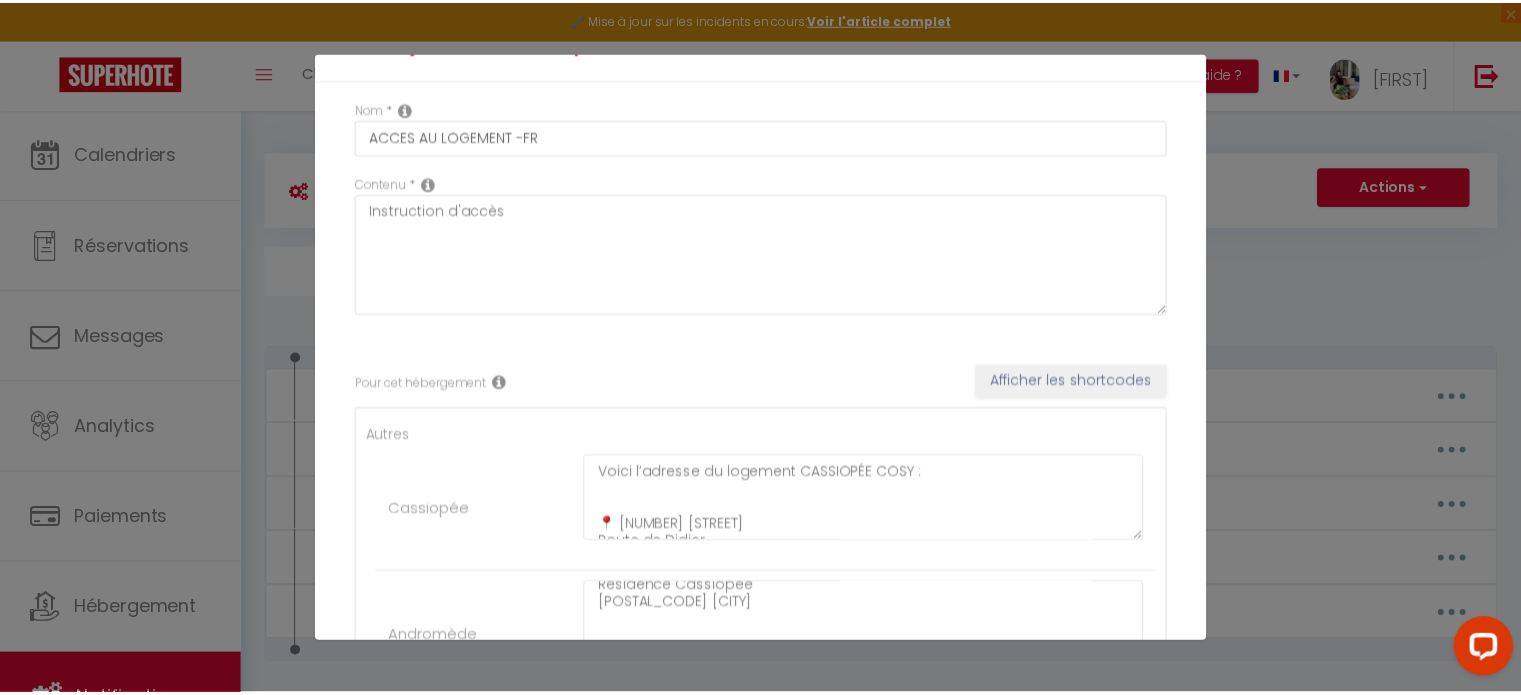 scroll, scrollTop: 0, scrollLeft: 0, axis: both 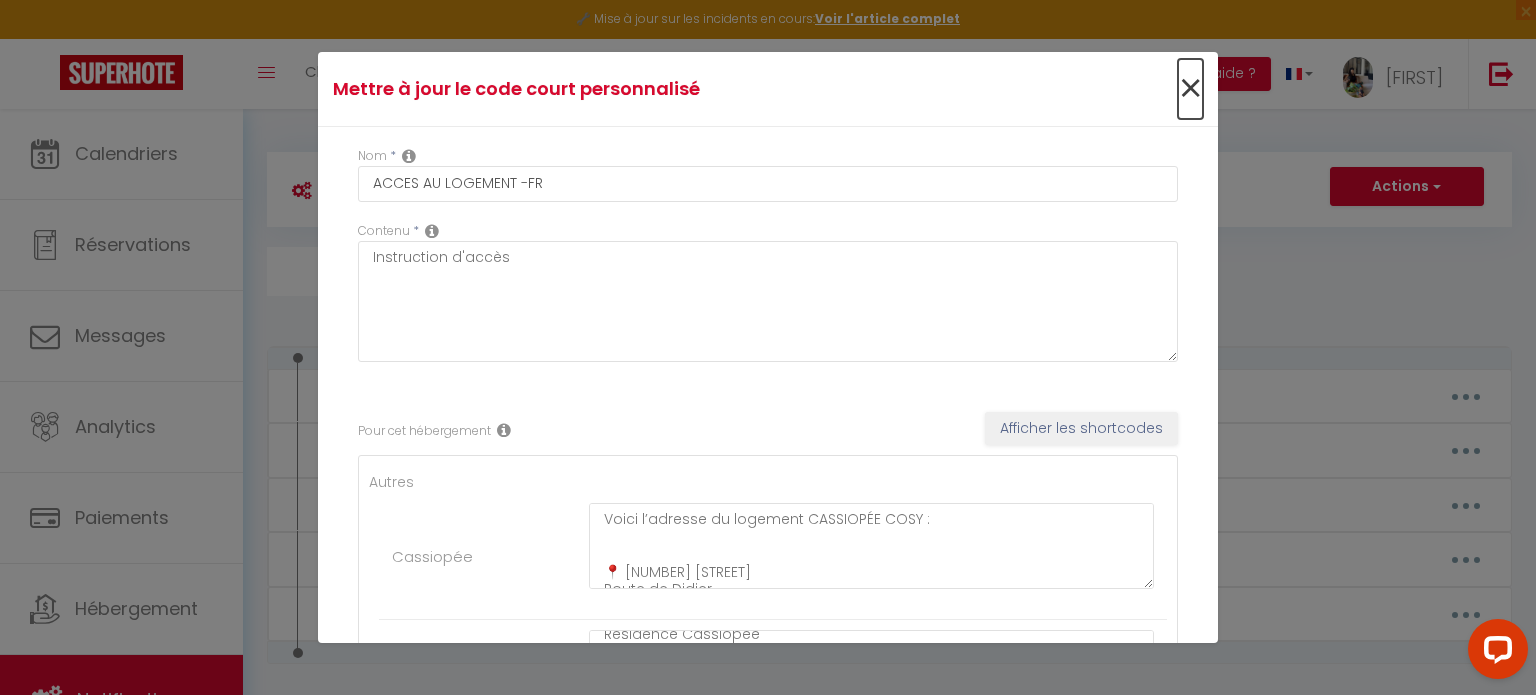 click on "×" at bounding box center (1190, 89) 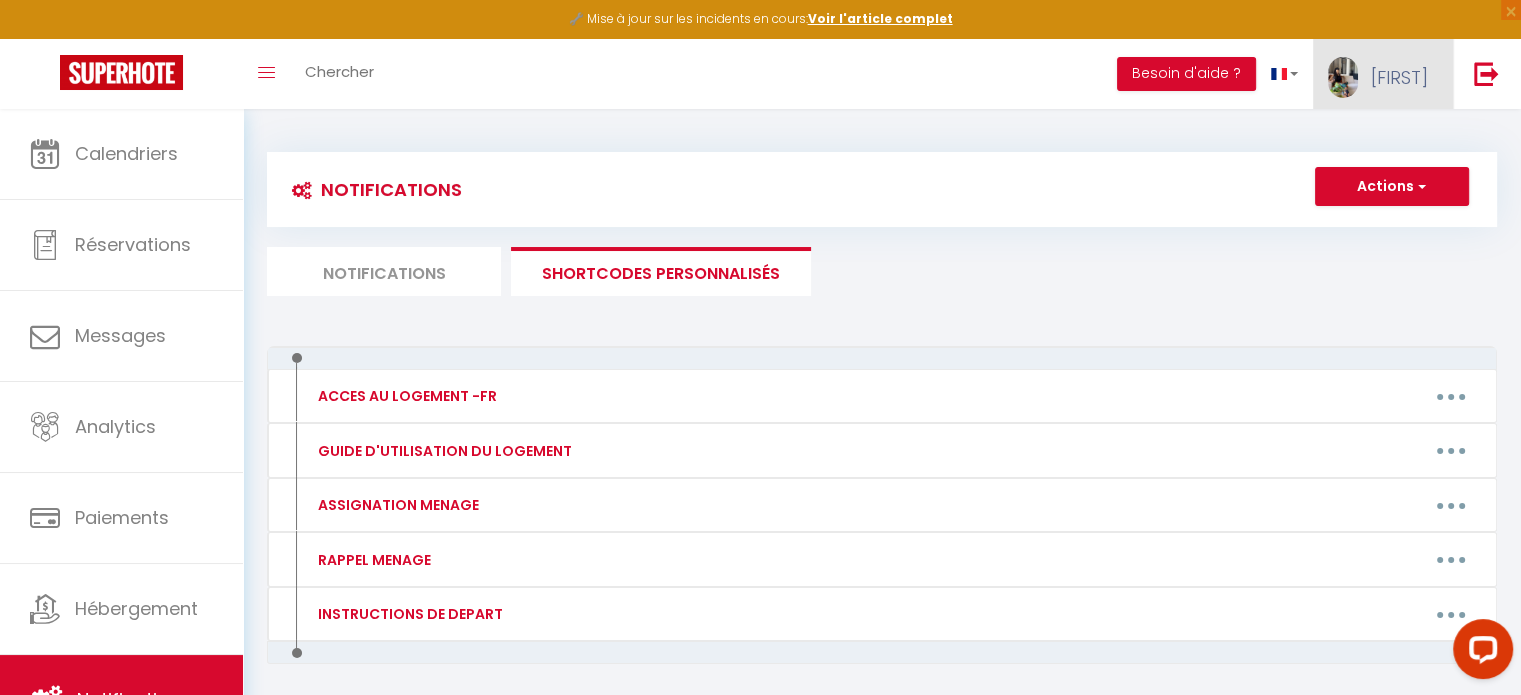 click on "[FIRST]" at bounding box center [1383, 74] 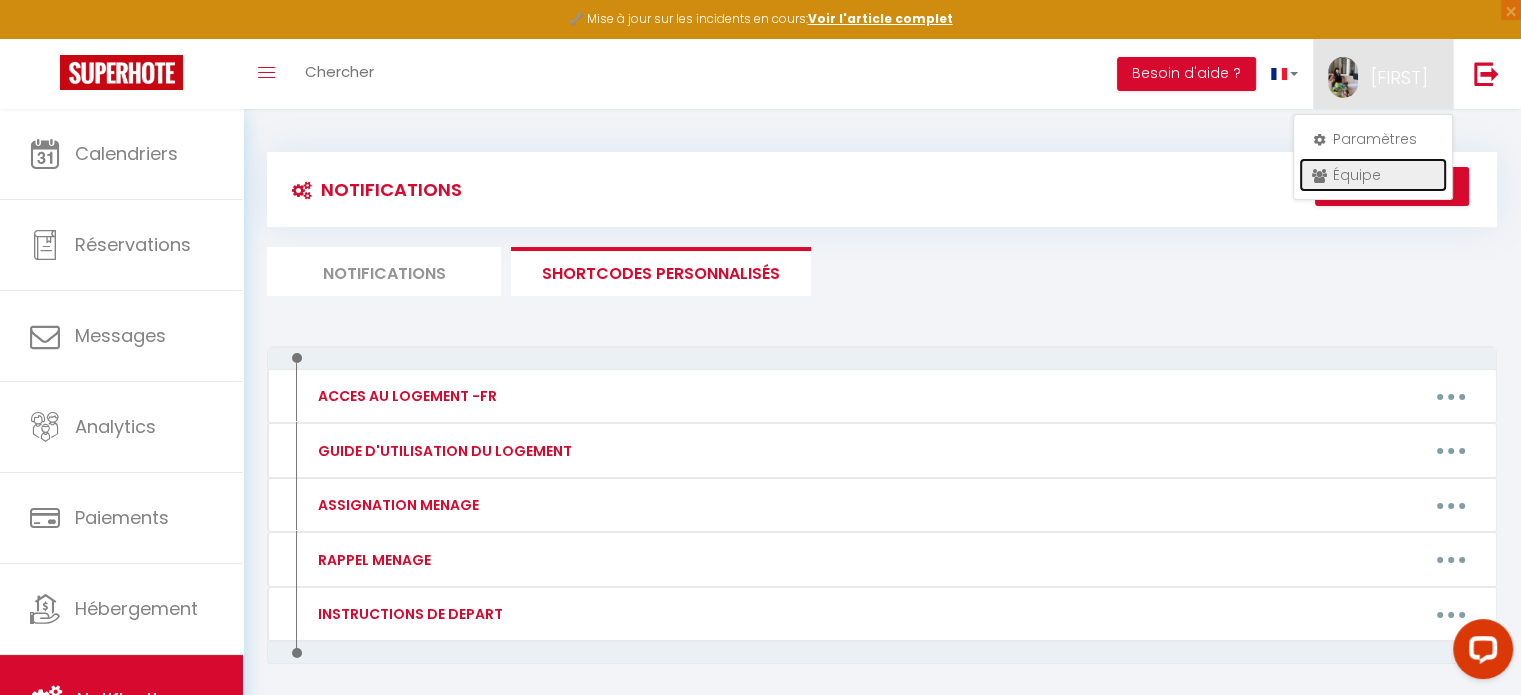 click on "Équipe" at bounding box center [1373, 175] 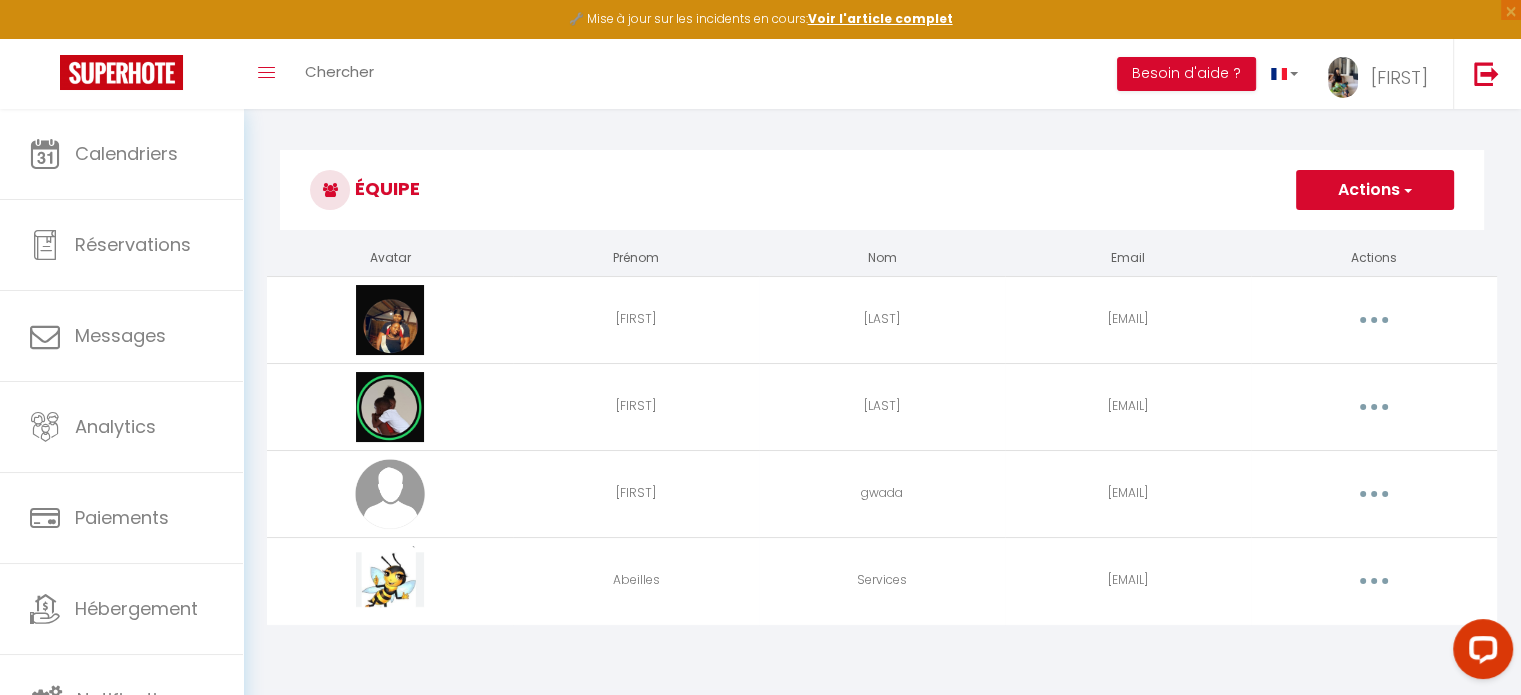 click at bounding box center (1374, 320) 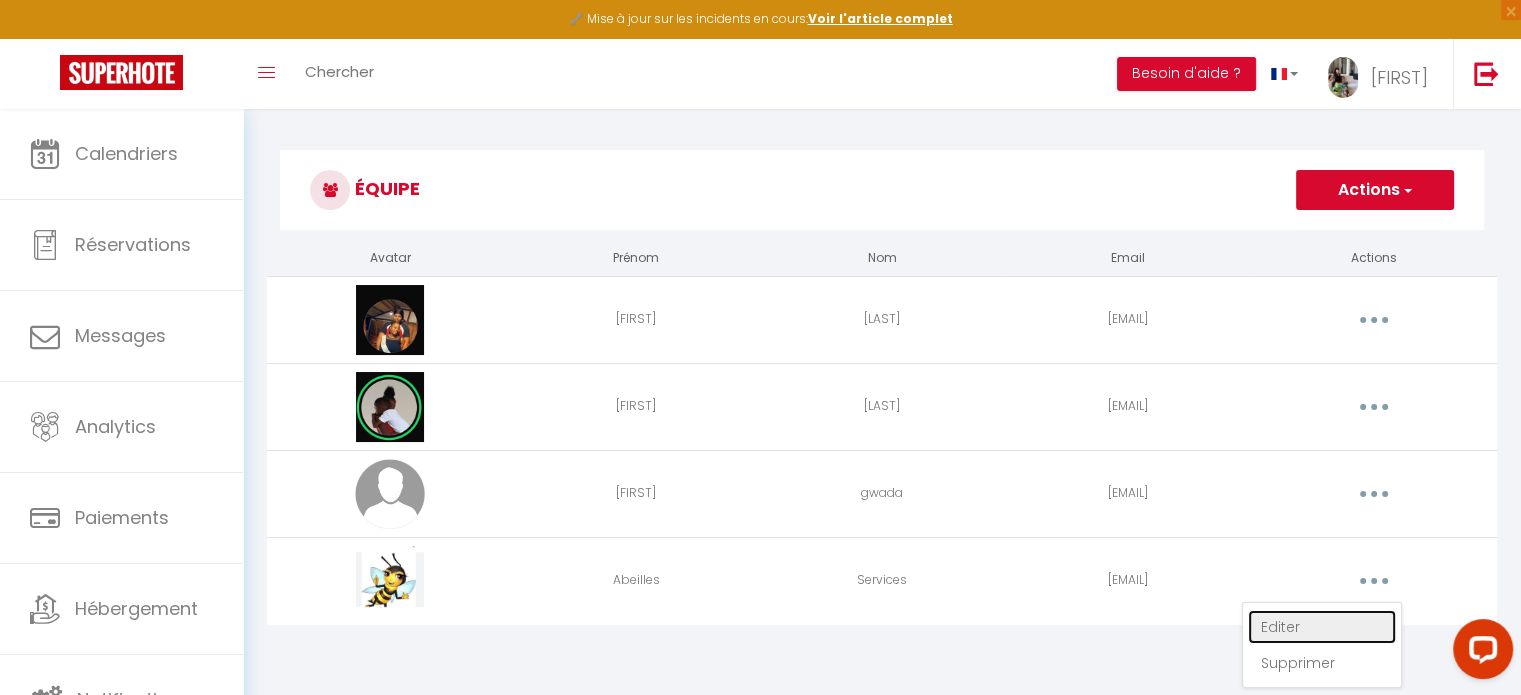 click on "Editer" at bounding box center [1322, 627] 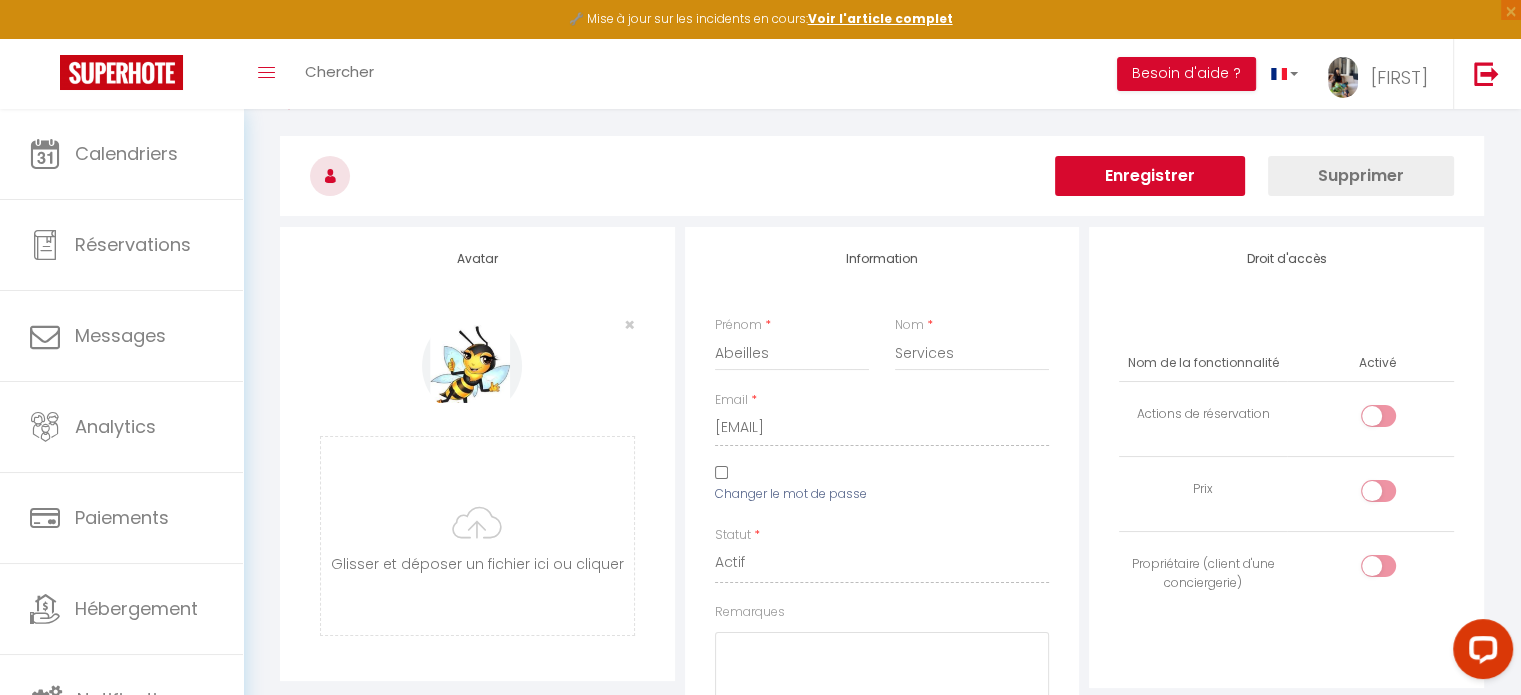 scroll, scrollTop: 0, scrollLeft: 0, axis: both 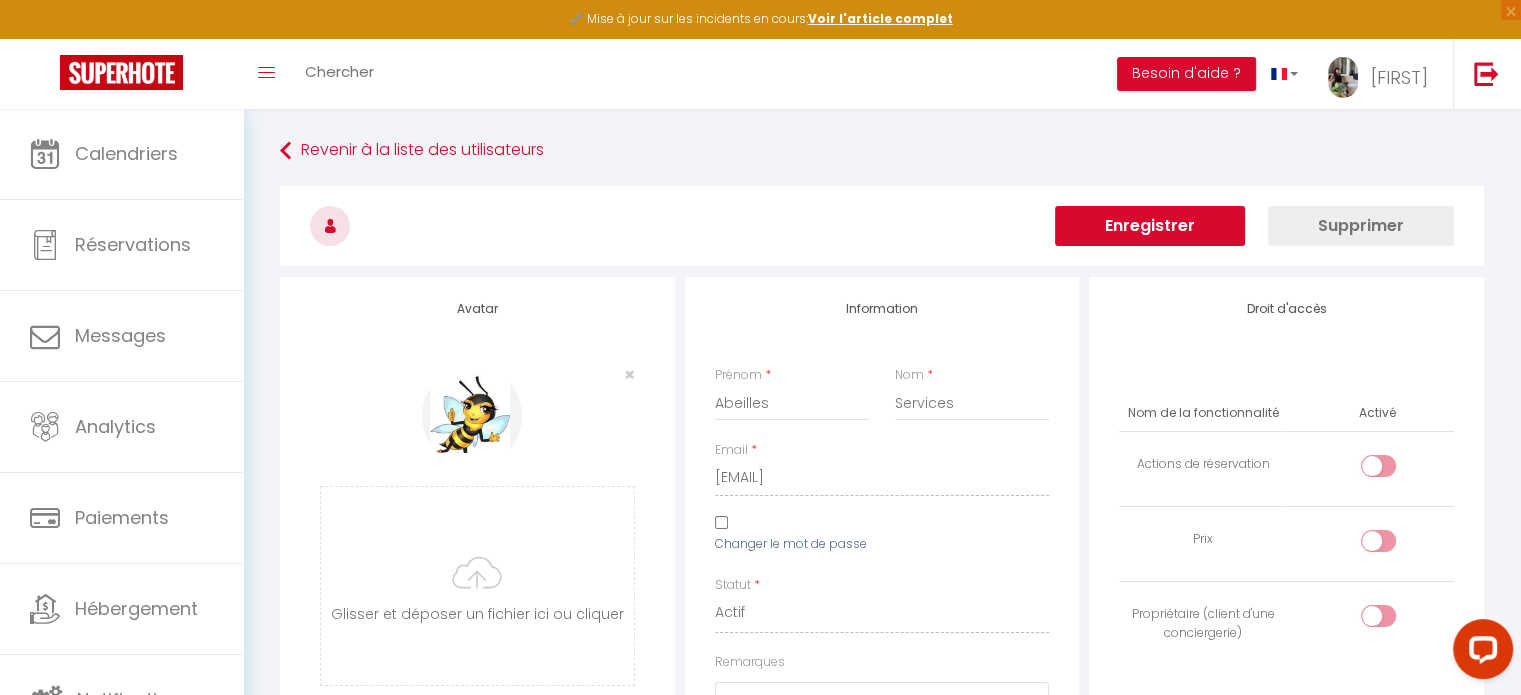 click on "Enregistrer" at bounding box center (1150, 226) 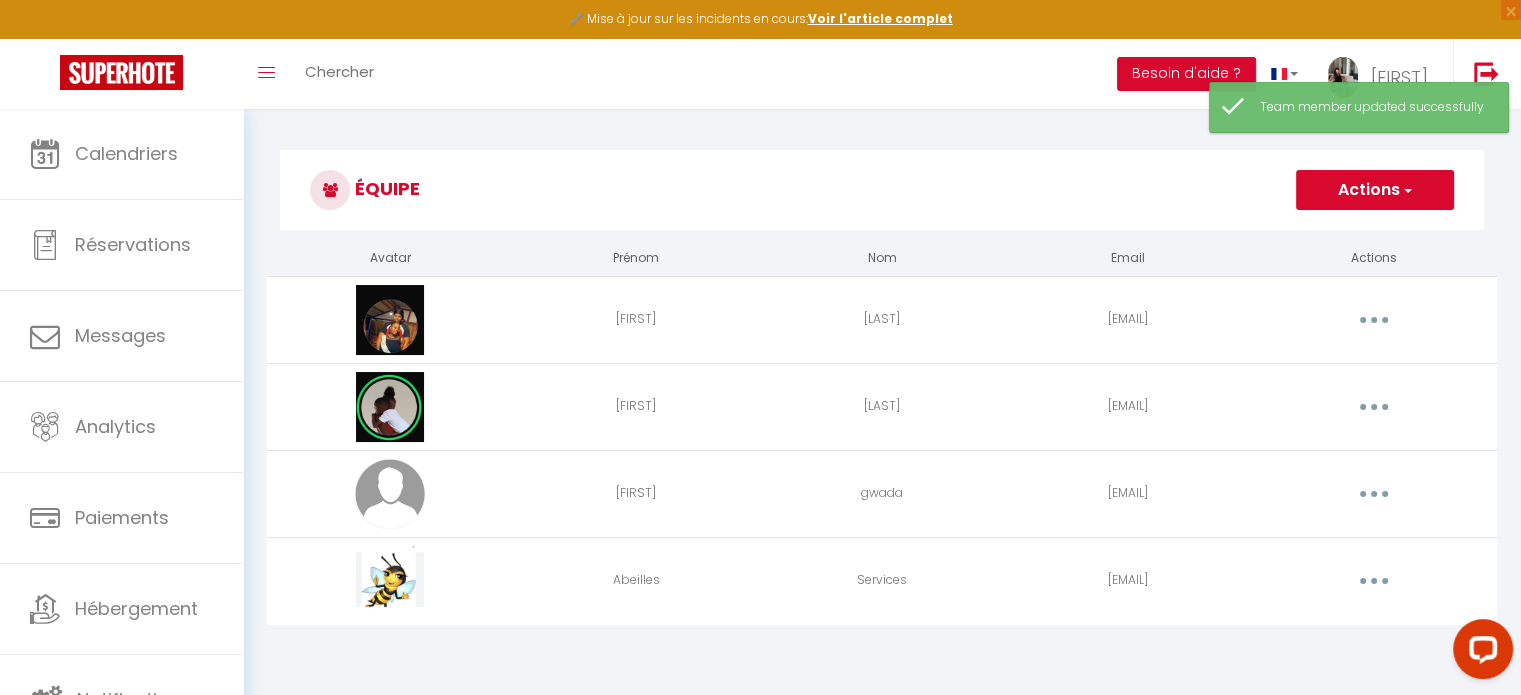 click at bounding box center [1374, 320] 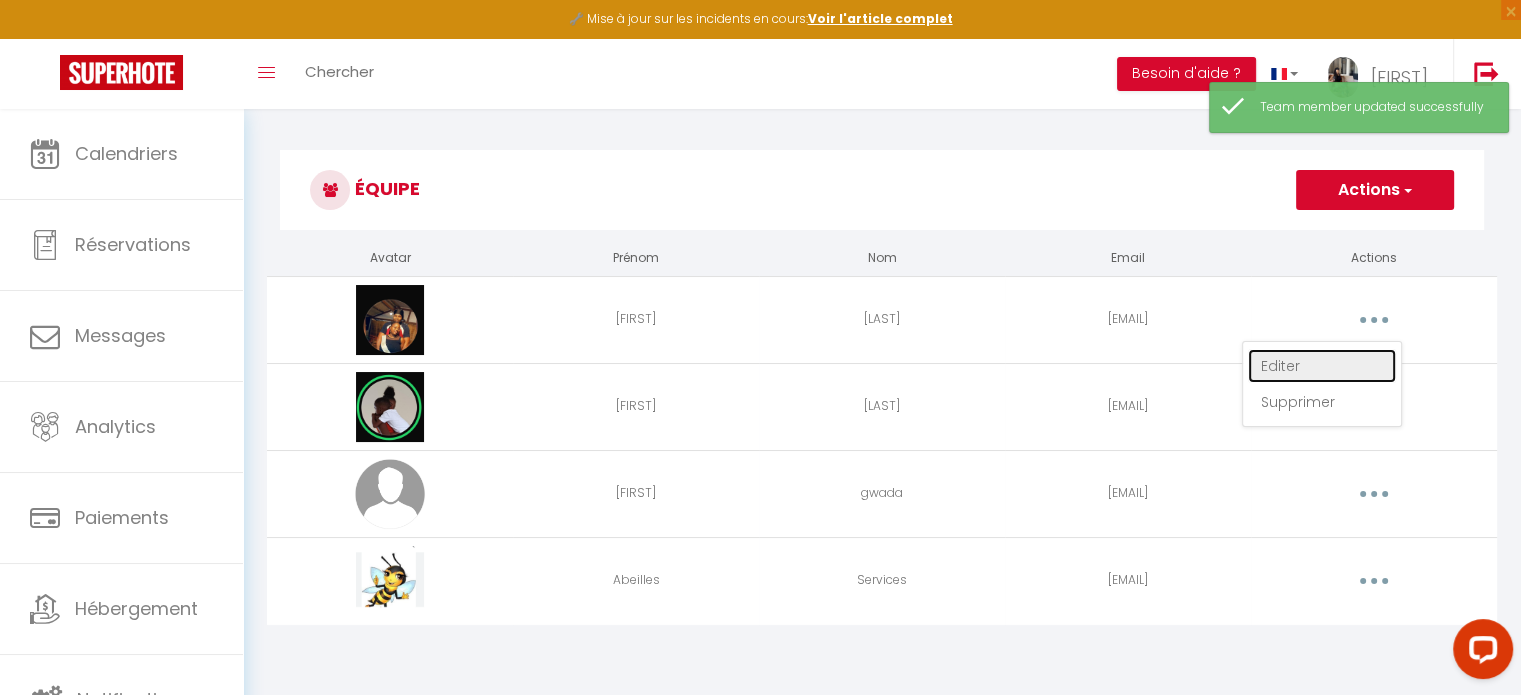 click on "Editer" at bounding box center [1322, 366] 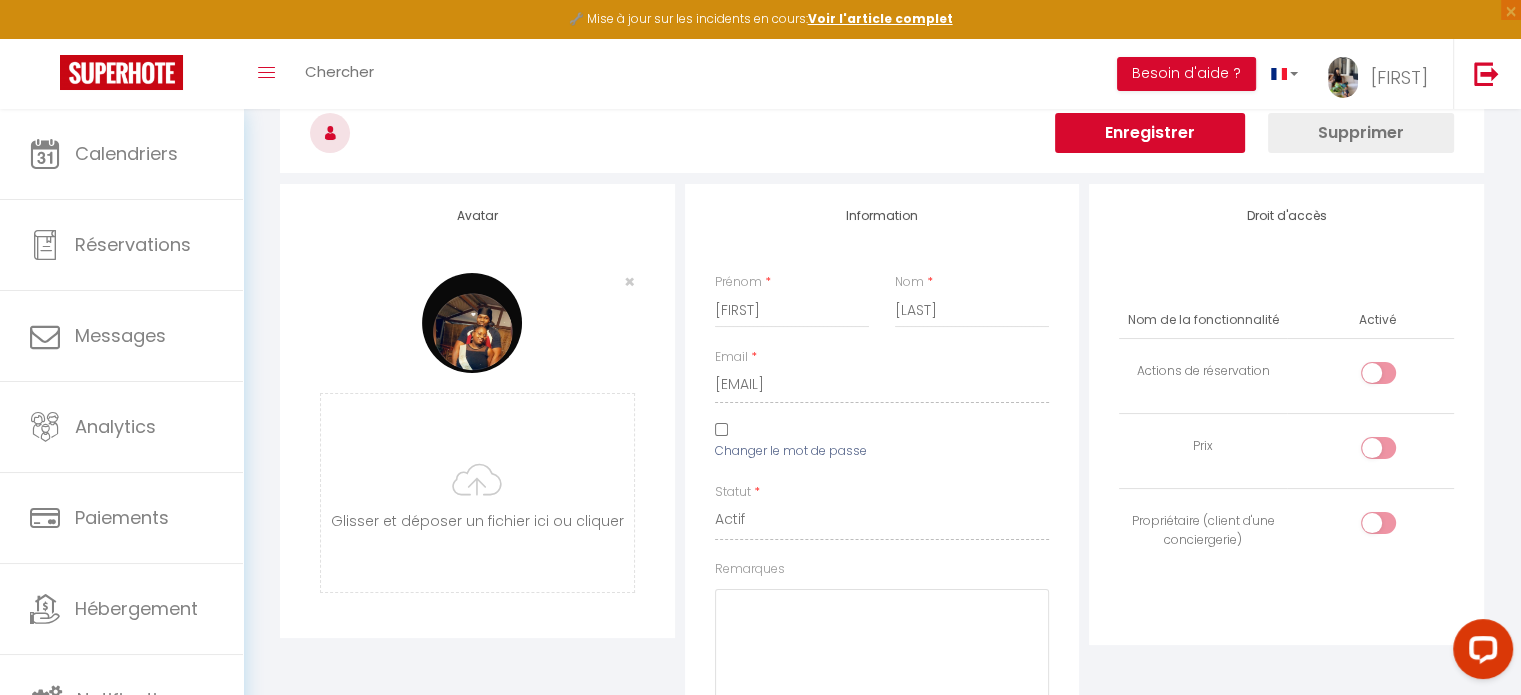 scroll, scrollTop: 0, scrollLeft: 0, axis: both 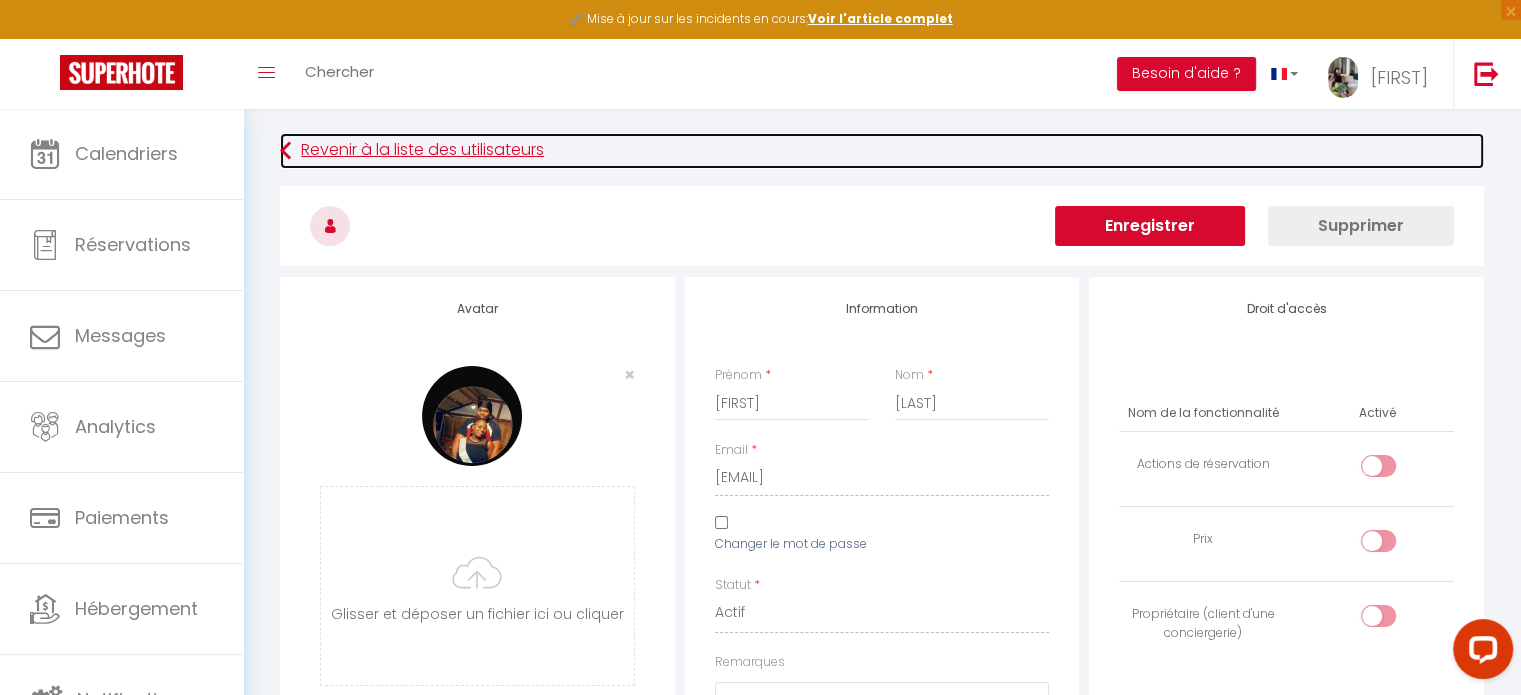 click on "Revenir à la liste des utilisateurs" at bounding box center [882, 151] 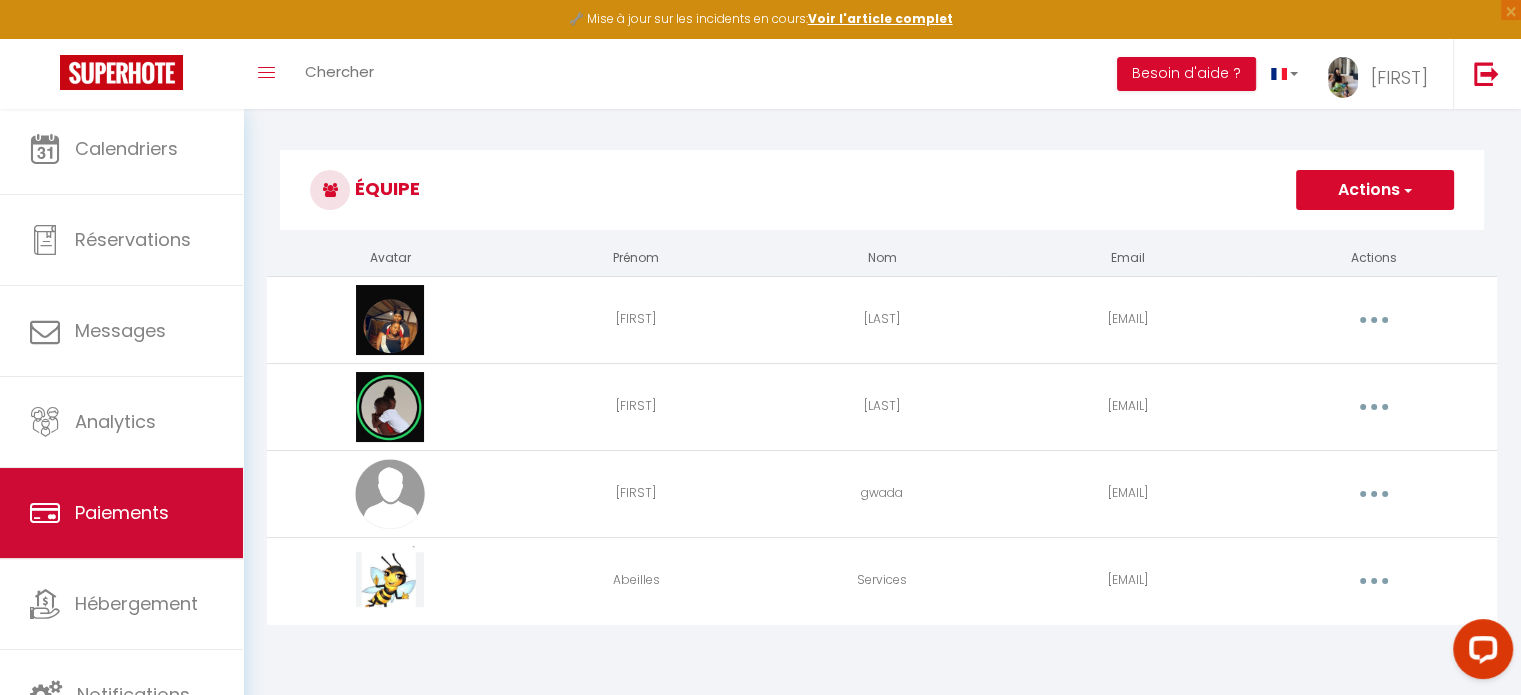 scroll, scrollTop: 6, scrollLeft: 0, axis: vertical 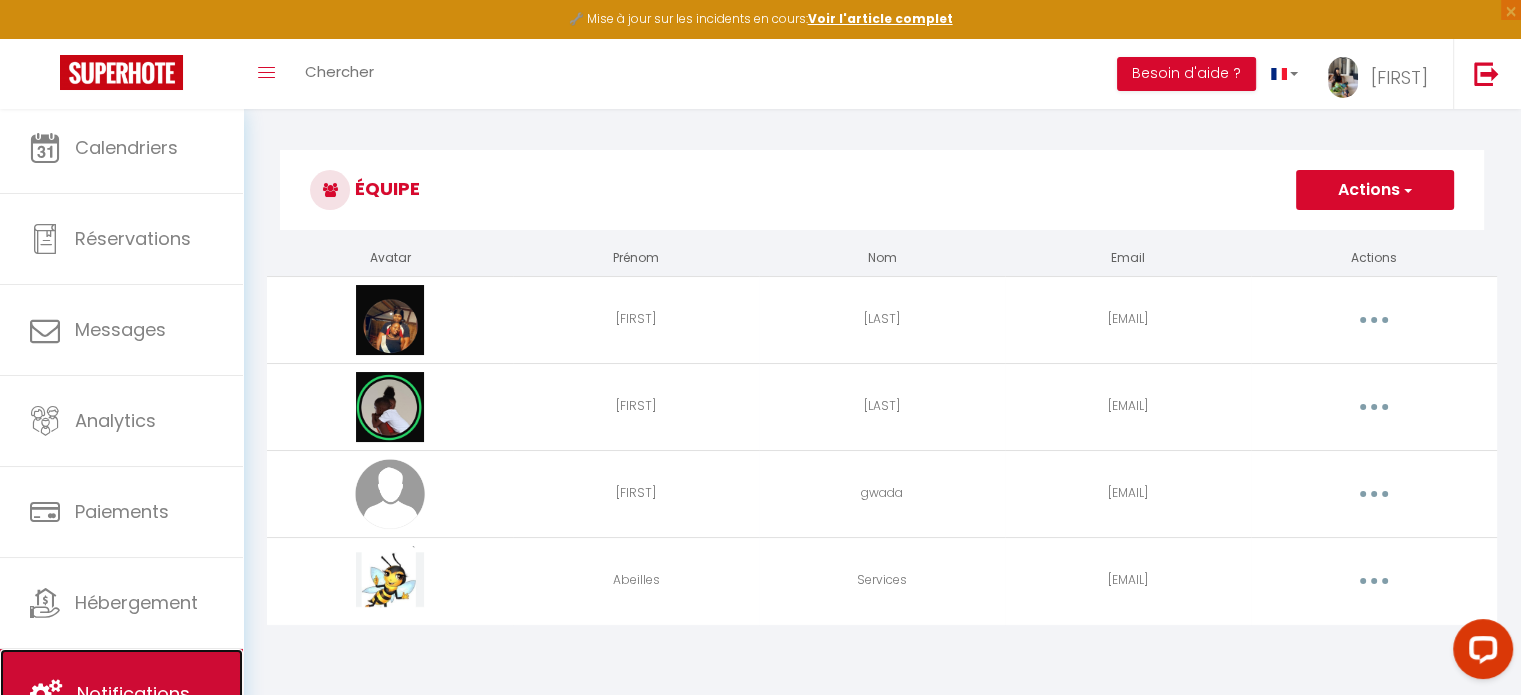 click on "Notifications" at bounding box center [121, 694] 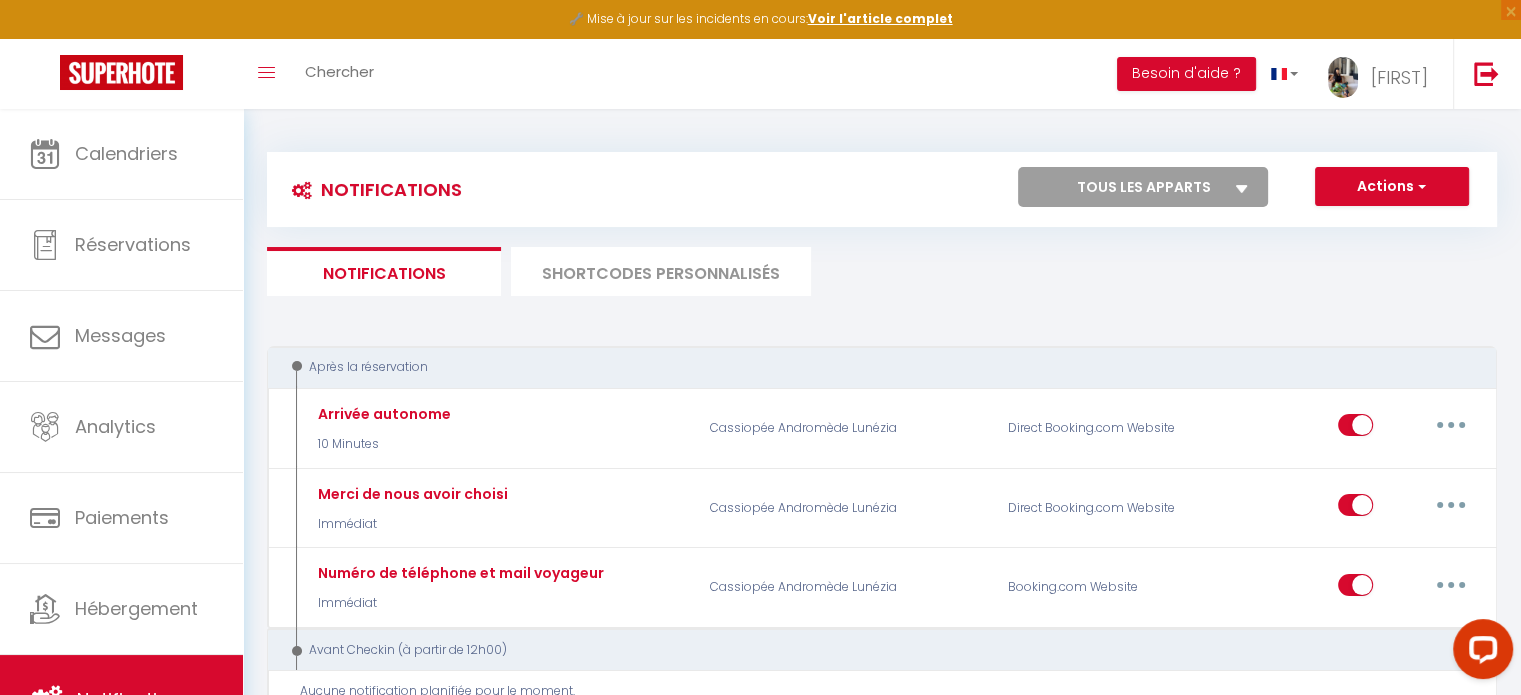 click on "SHORTCODES PERSONNALISÉS" at bounding box center (661, 271) 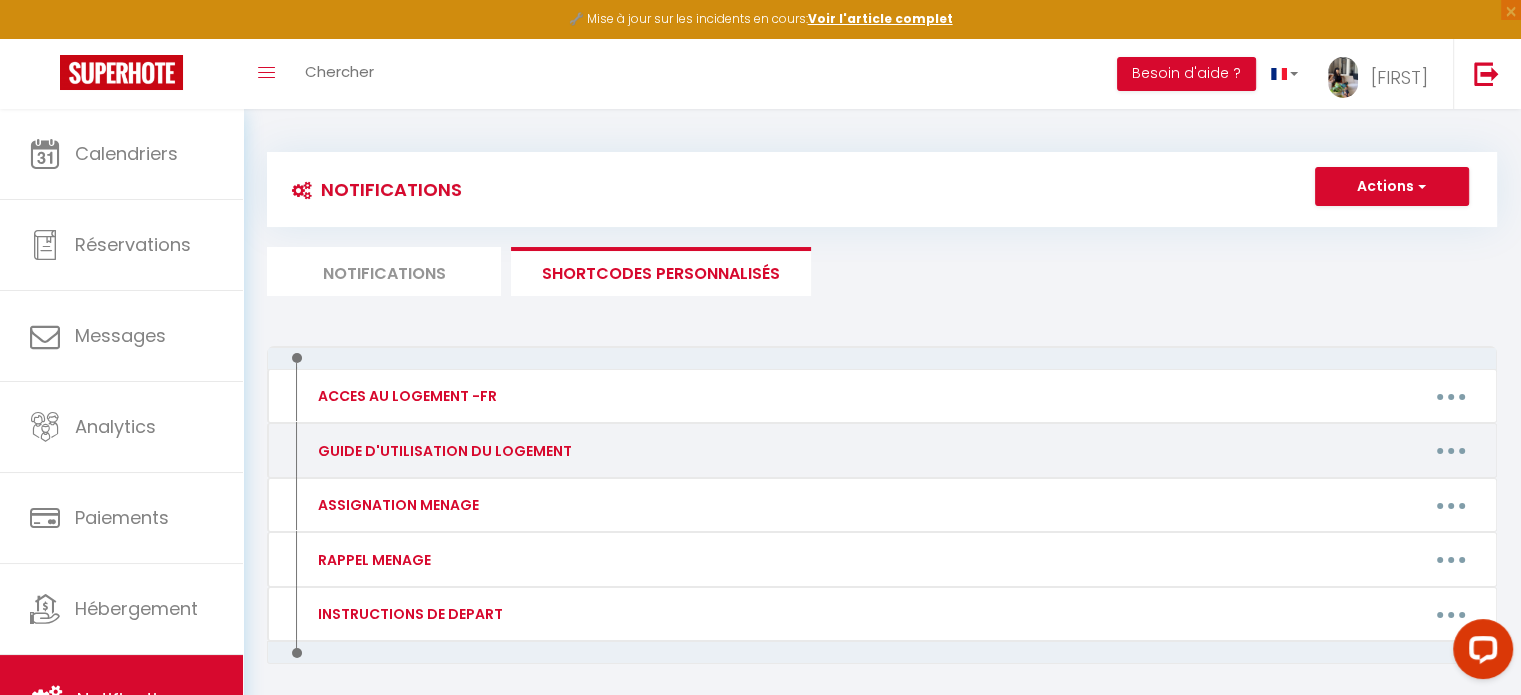 click at bounding box center (1451, 396) 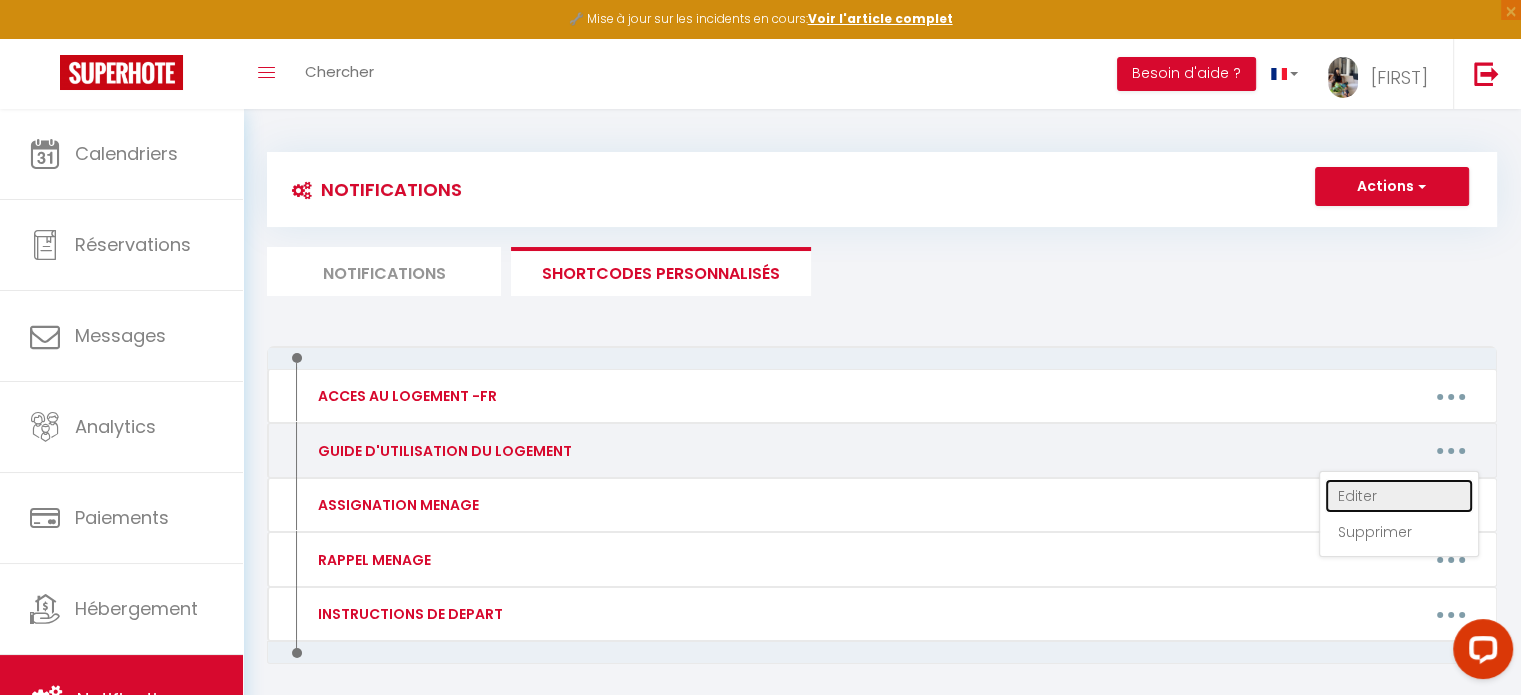 click on "Editer" at bounding box center (1399, 496) 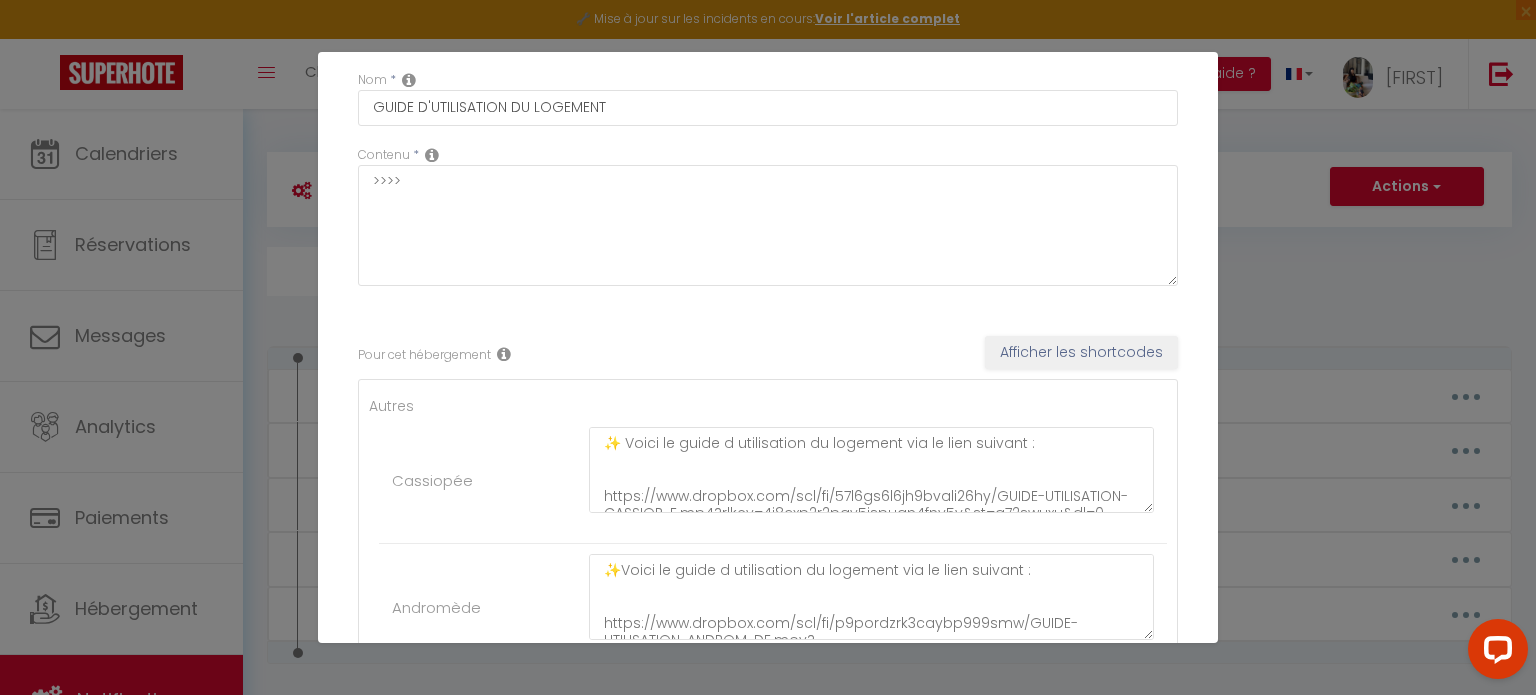 scroll, scrollTop: 300, scrollLeft: 0, axis: vertical 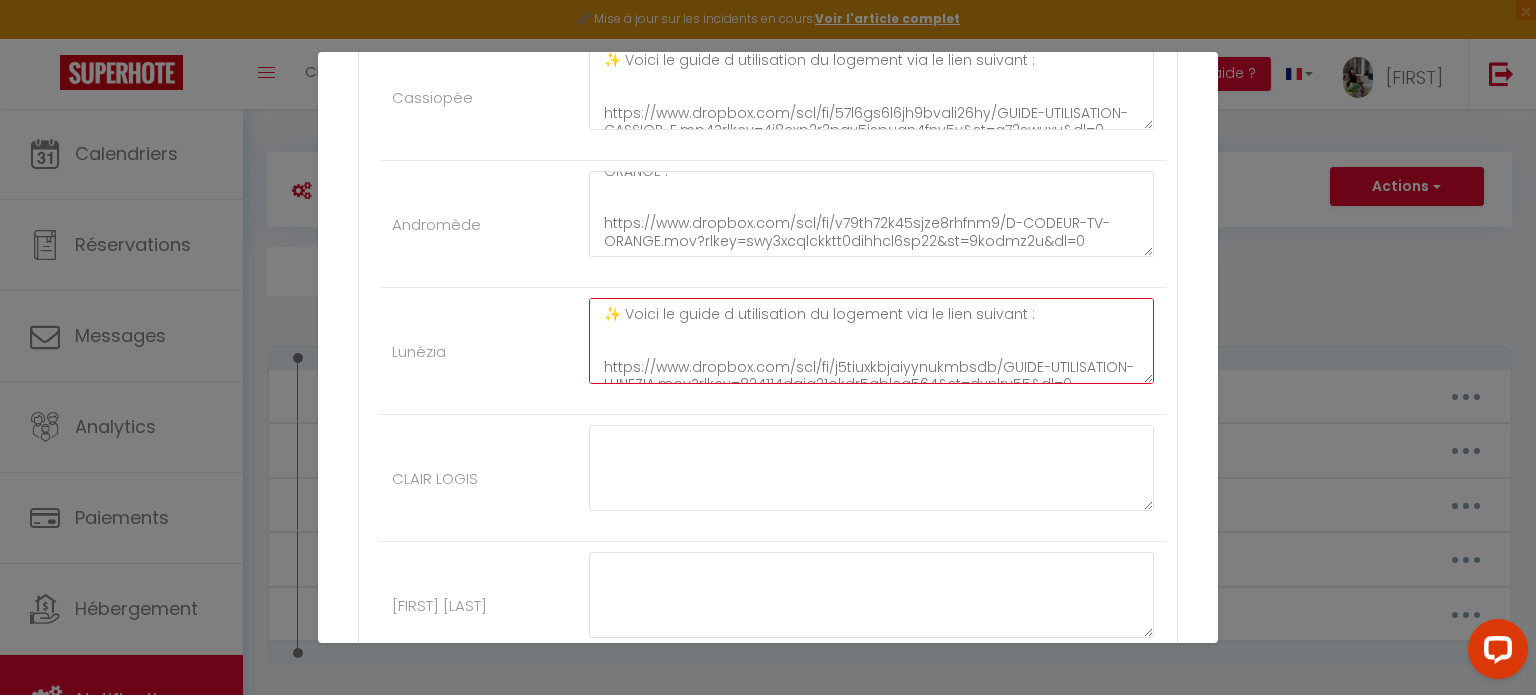 drag, startPoint x: 1032, startPoint y: 313, endPoint x: 576, endPoint y: 291, distance: 456.5304 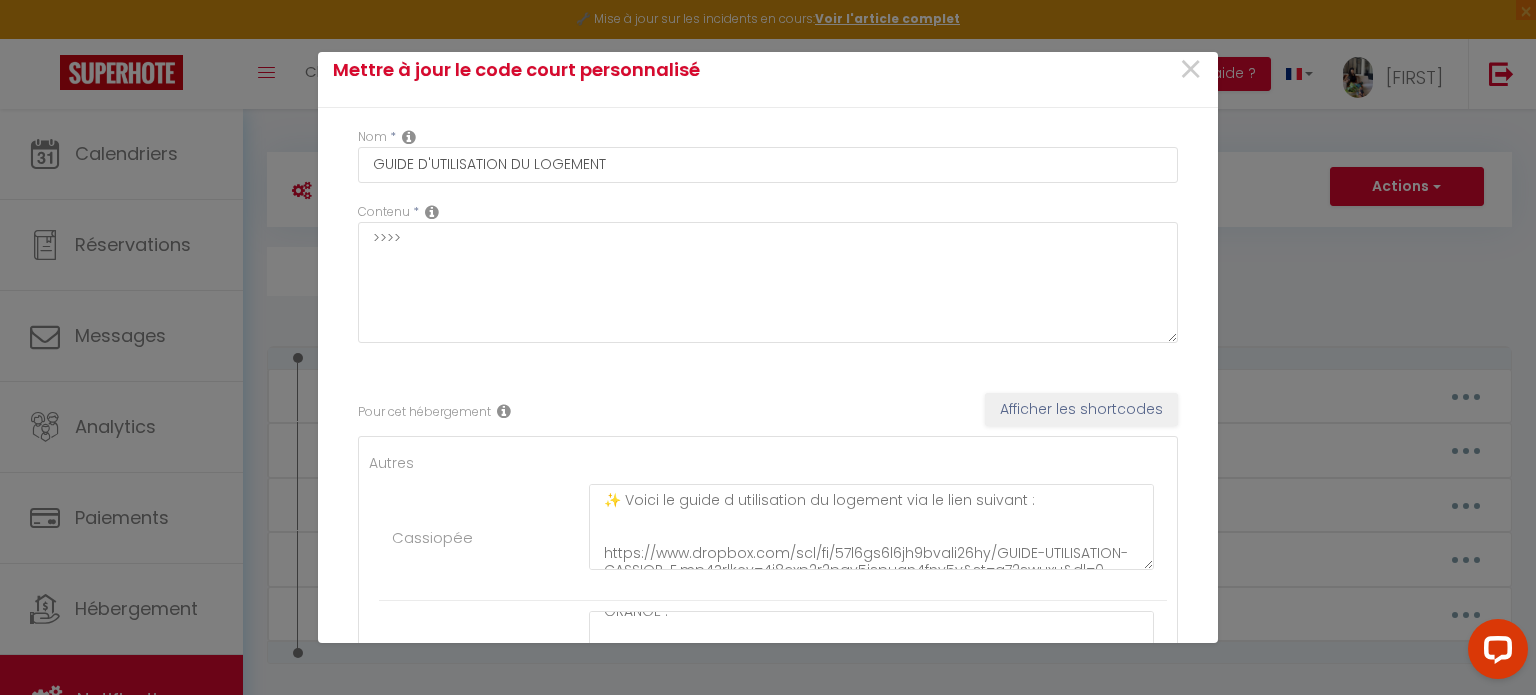 scroll, scrollTop: 0, scrollLeft: 0, axis: both 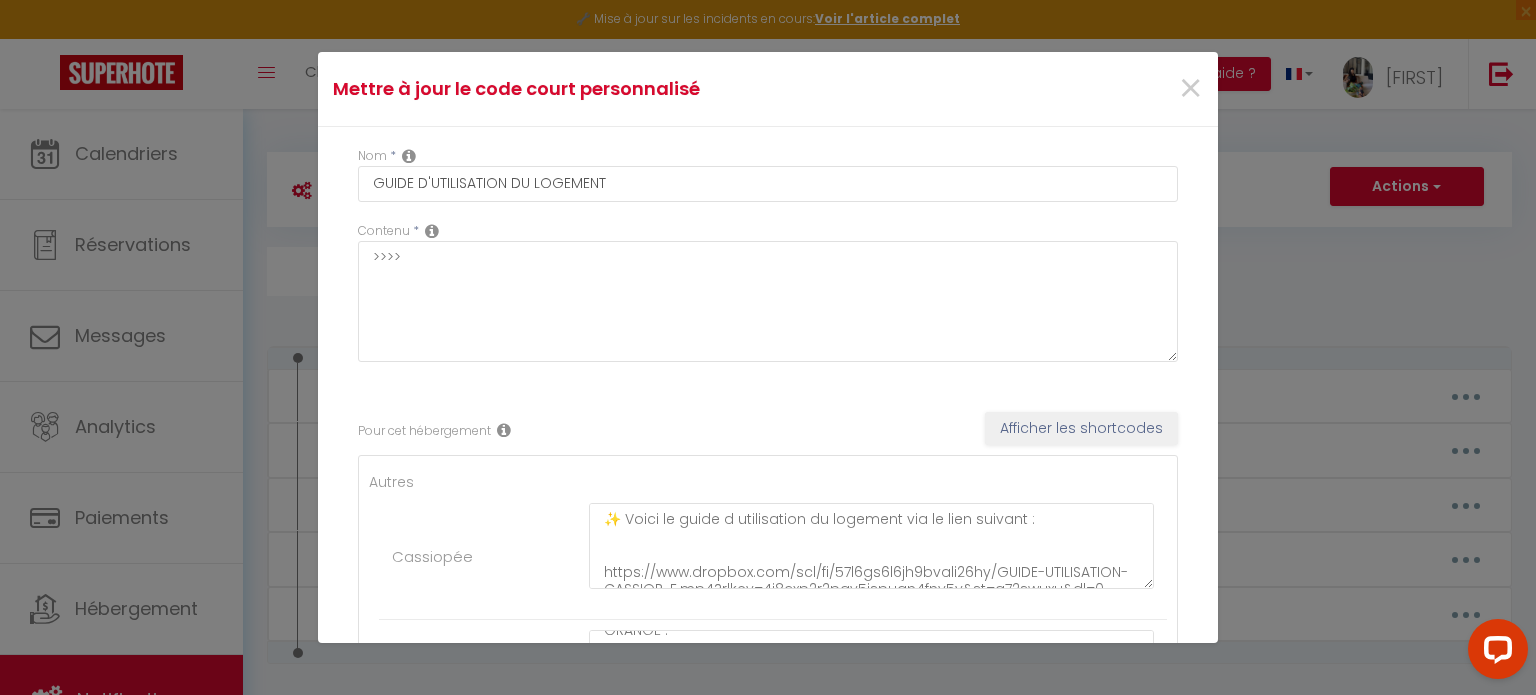type on "https://www.dropbox.com/scl/fi/j5tiuxkbjaiyynukmbsdb/GUIDE-UTILISATION-LUNEZIA.mov?rlkey=824114dgig21okdr5qblcq564&st=dynlrv55&dl=0
✨ Tuto pour regardez la TV avec ORANGE TV :
https://www.dropbox.com/scl/fi/xwzcy436dty3mlv4z0aq1/ORANGE-TV-LUN-ZIA.mov?rlkey=wozuo0twqasq0jcuijgrerjch&st=8erejpww&dl=0" 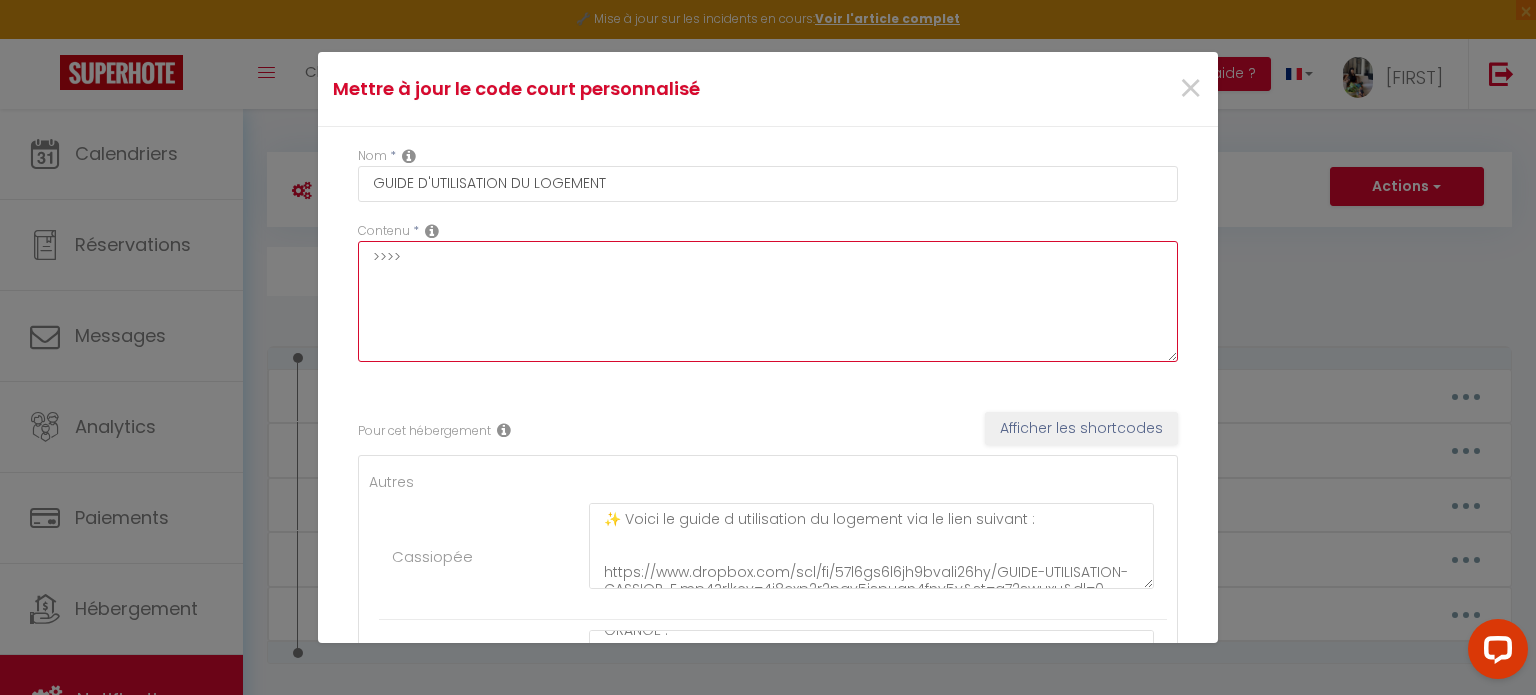 click on ">>>>" at bounding box center (768, 301) 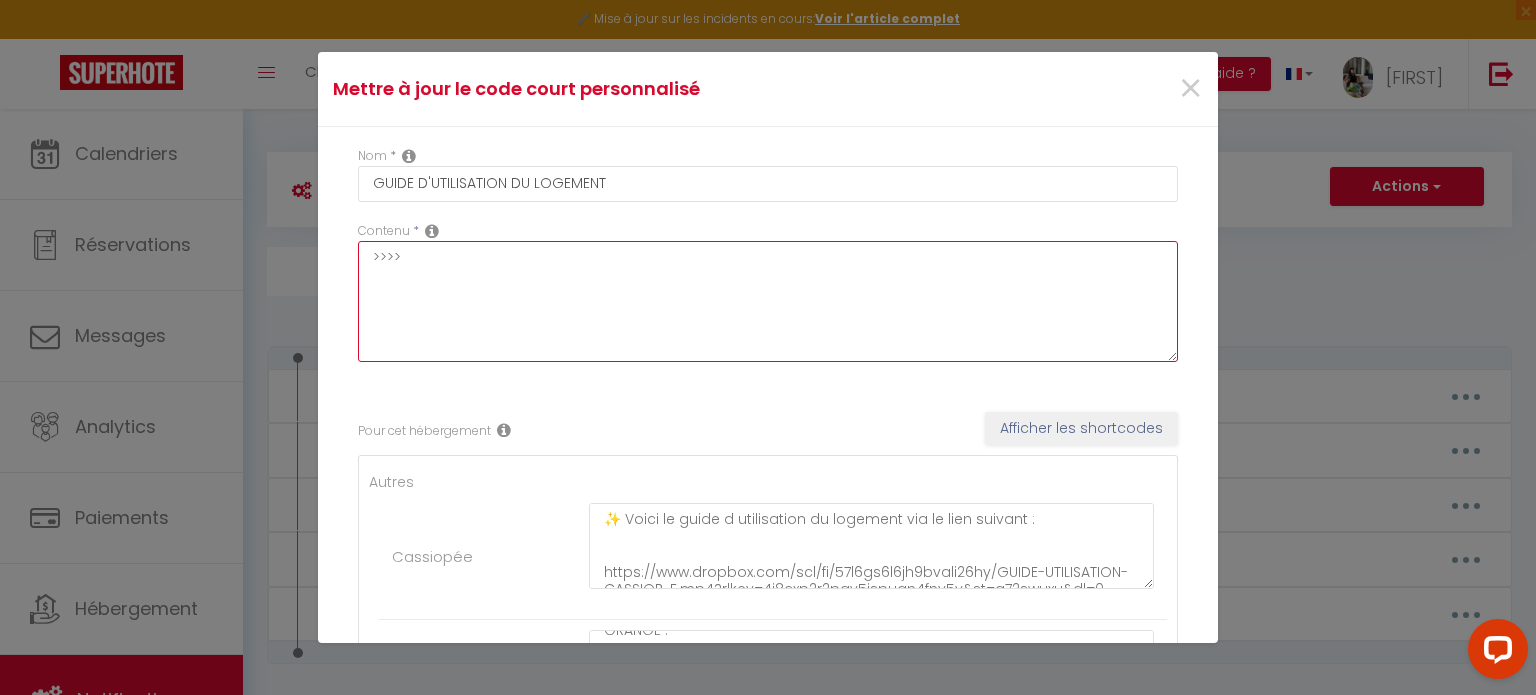 drag, startPoint x: 404, startPoint y: 259, endPoint x: 314, endPoint y: 262, distance: 90.04999 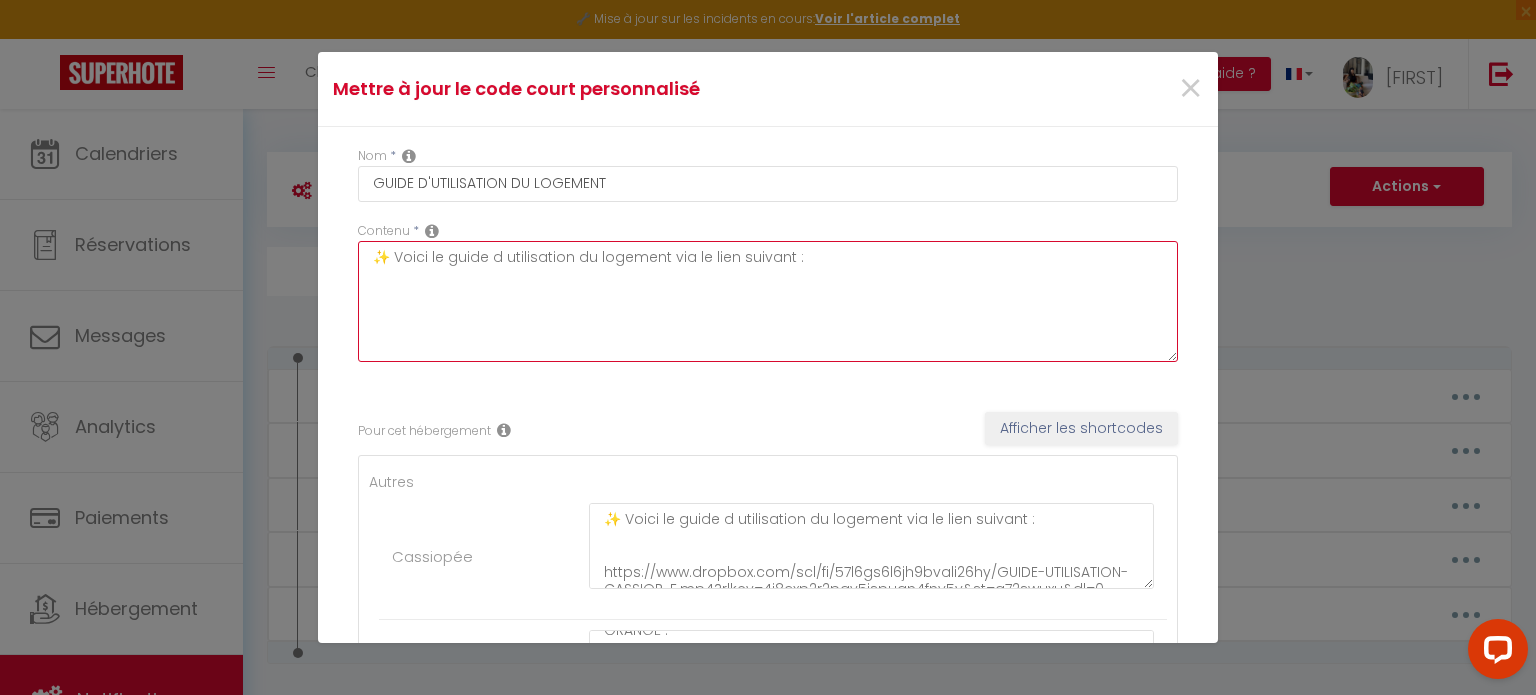type on "✨ Voici le guide d utilisation du logement via le lien suivant :" 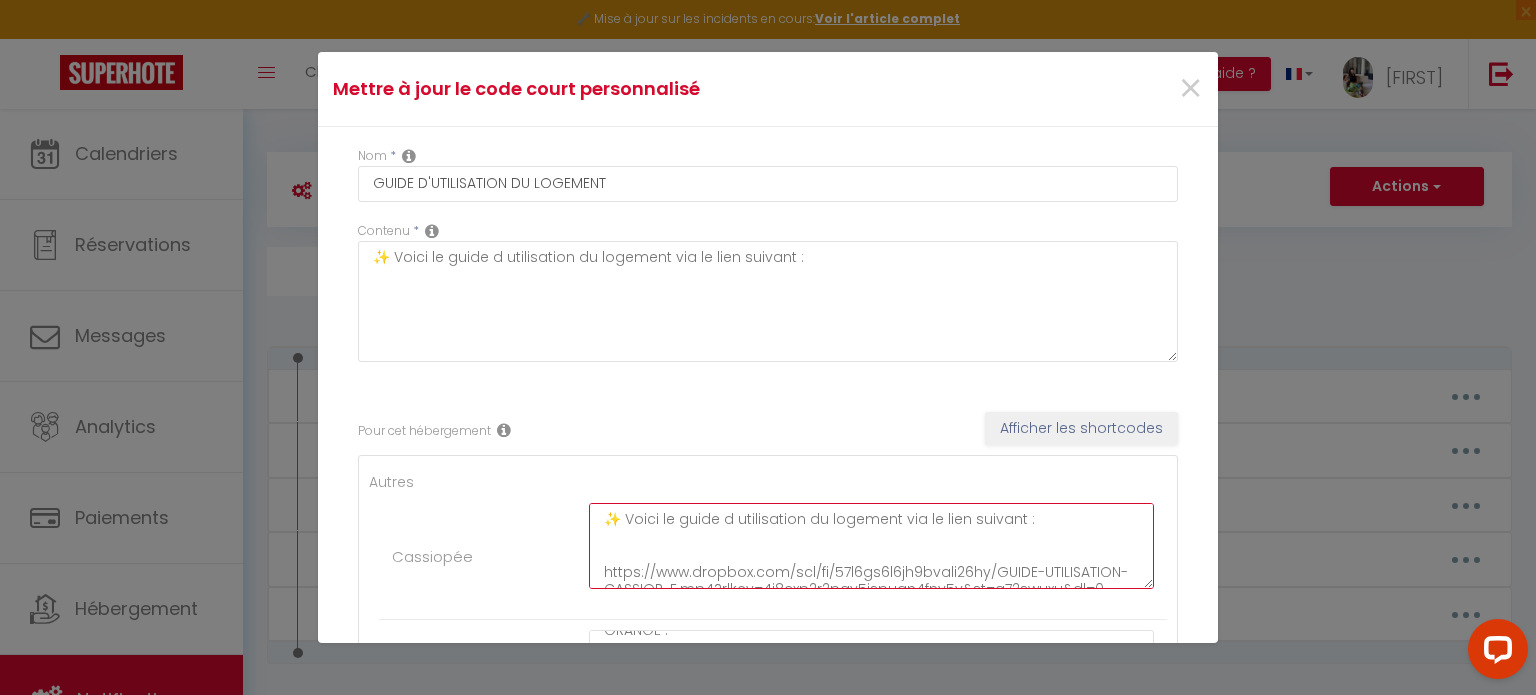 drag, startPoint x: 598, startPoint y: 521, endPoint x: 1072, endPoint y: 512, distance: 474.08545 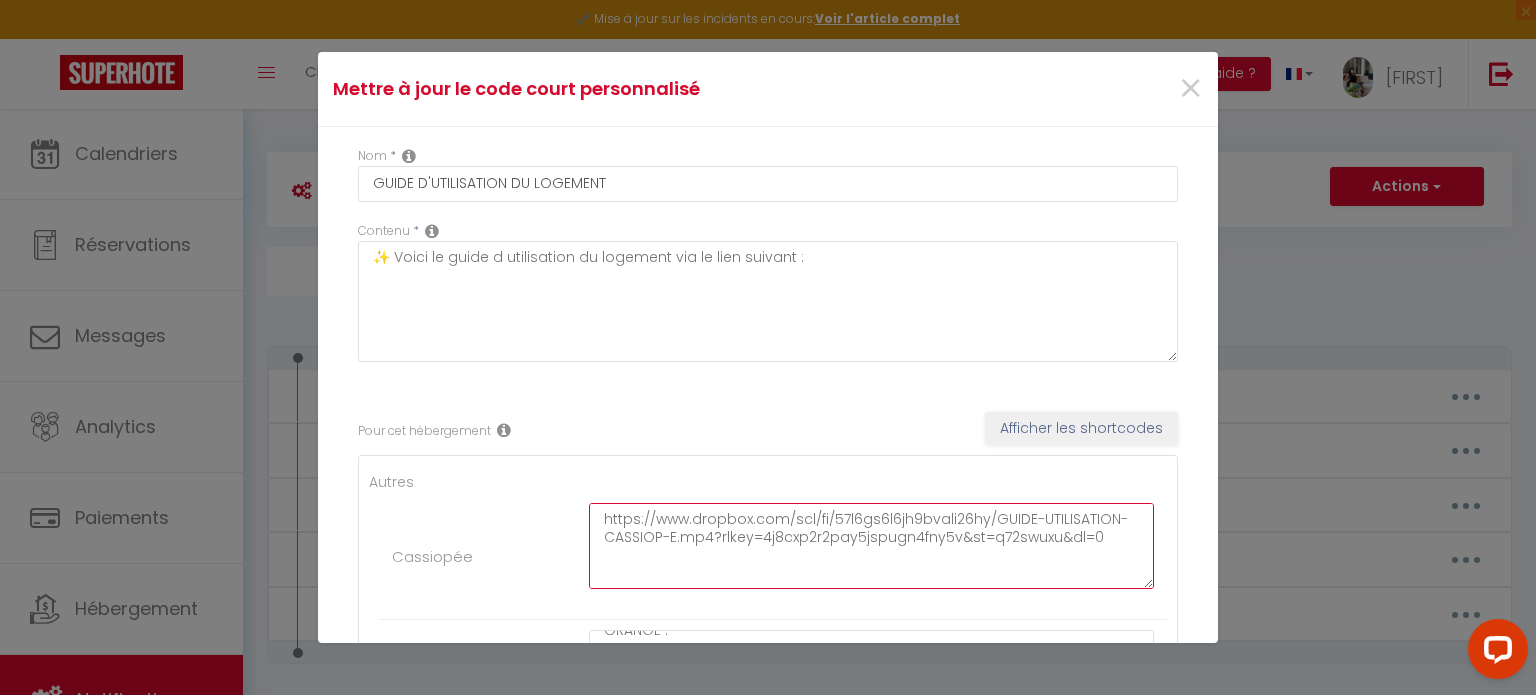 type on "https://www.dropbox.com/scl/fi/57l6gs6l6jh9bvali26hy/GUIDE-UTILISATION-CASSIOP-E.mp4?rlkey=4j8cxp2r2pay5jspugn4fny5v&st=q72swuxu&dl=0
✨ Tuto pour utiliser la machine à laver :
https://www.dropbox.com/scl/fi/zconywyndhnjyd59irdwi/Tuto-machine-a-laver-CASSIOPEE.mov?rlkey=wharpcn8s5grsufq5t80g8iow&st=rda5wmsj&dl=0" 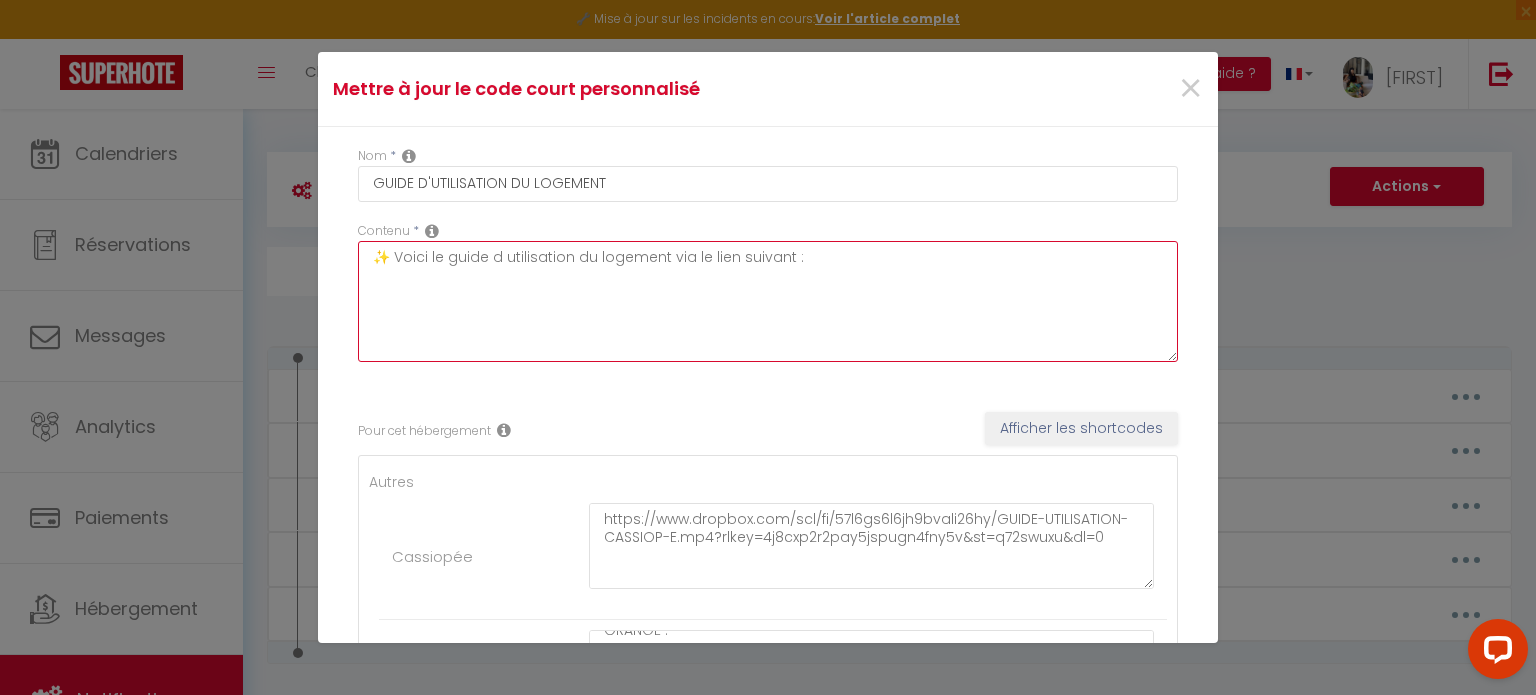 click on "✨ Voici le guide d utilisation du logement via le lien suivant :" at bounding box center [768, 301] 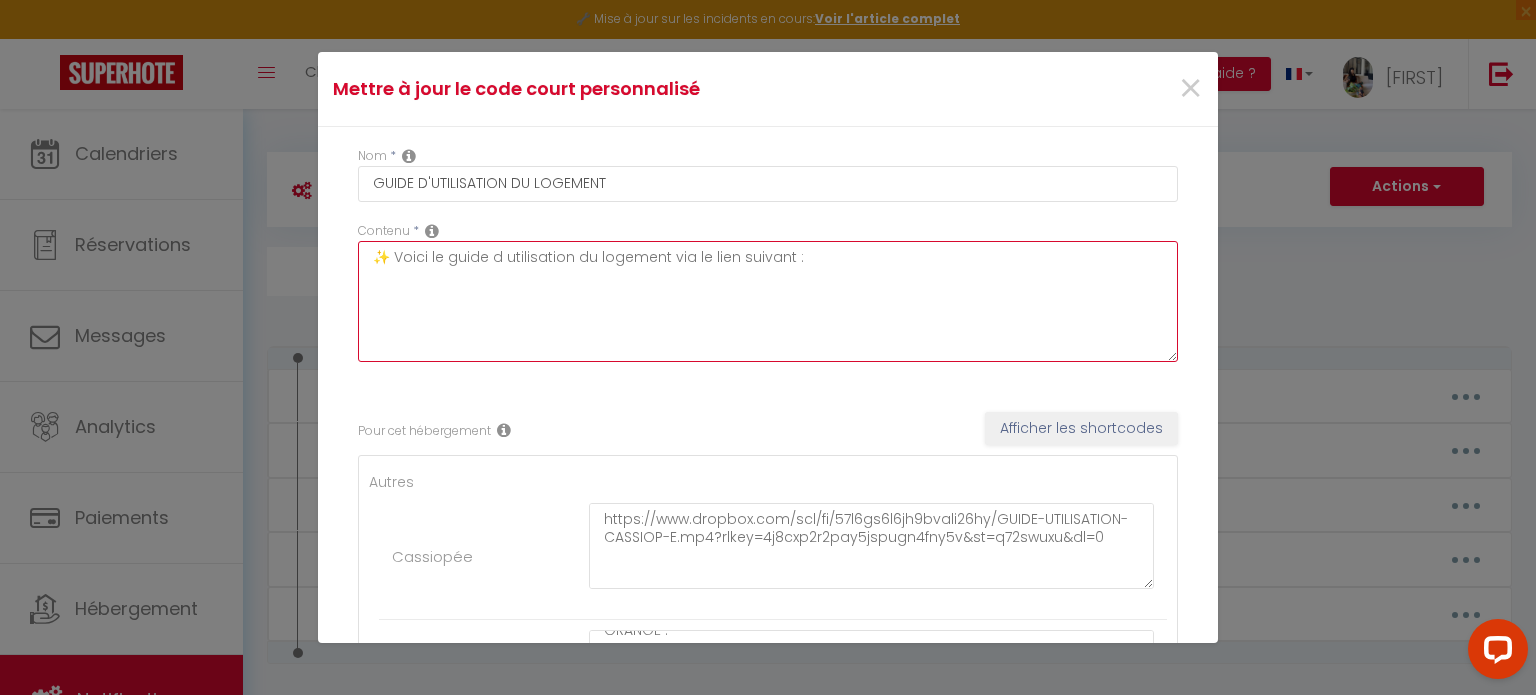 type on "✨ Voici le guide d utilisation du logement via le lien suivant :" 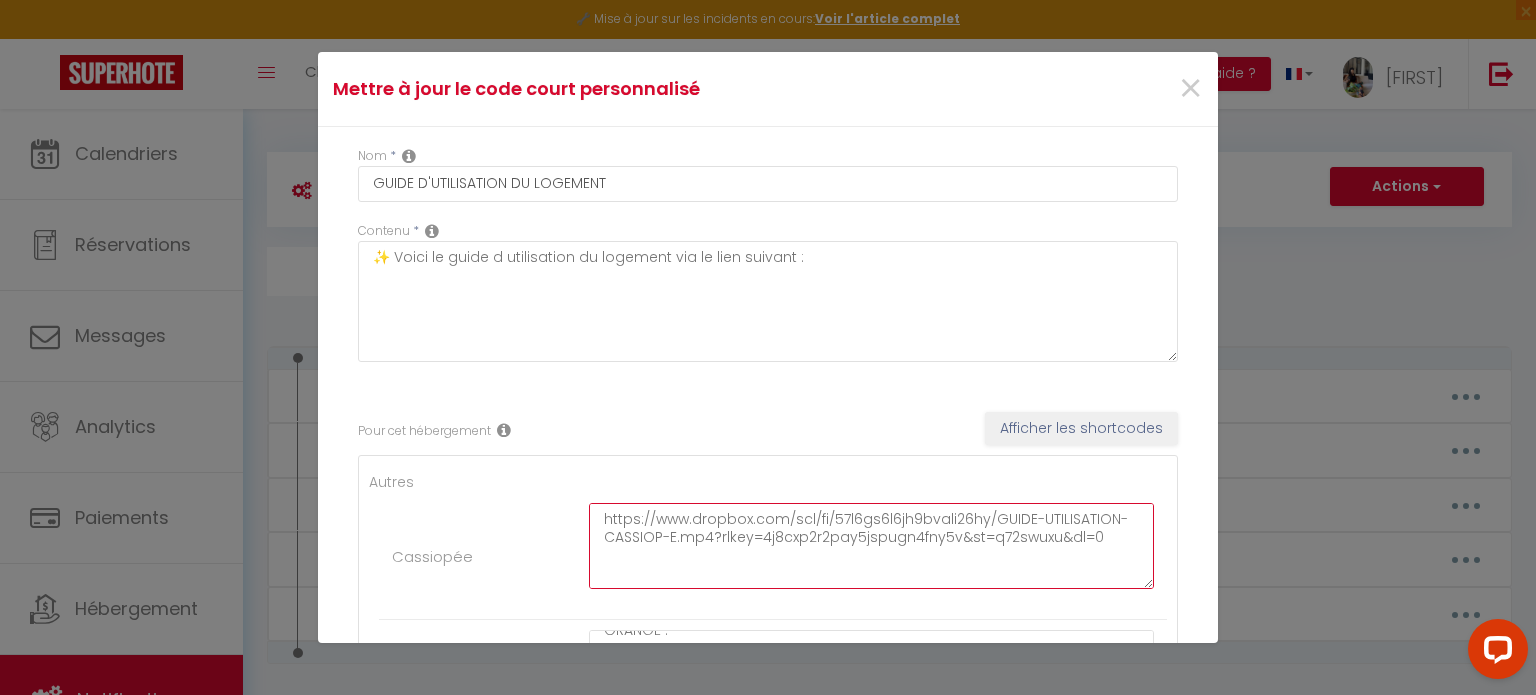 click on "https://www.dropbox.com/scl/fi/57l6gs6l6jh9bvali26hy/GUIDE-UTILISATION-CASSIOP-E.mp4?rlkey=4j8cxp2r2pay5jspugn4fny5v&st=q72swuxu&dl=0
✨ Tuto pour utiliser la machine à laver :
https://www.dropbox.com/scl/fi/zconywyndhnjyd59irdwi/Tuto-machine-a-laver-CASSIOPEE.mov?rlkey=wharpcn8s5grsufq5t80g8iow&st=rda5wmsj&dl=0" at bounding box center [871, 546] 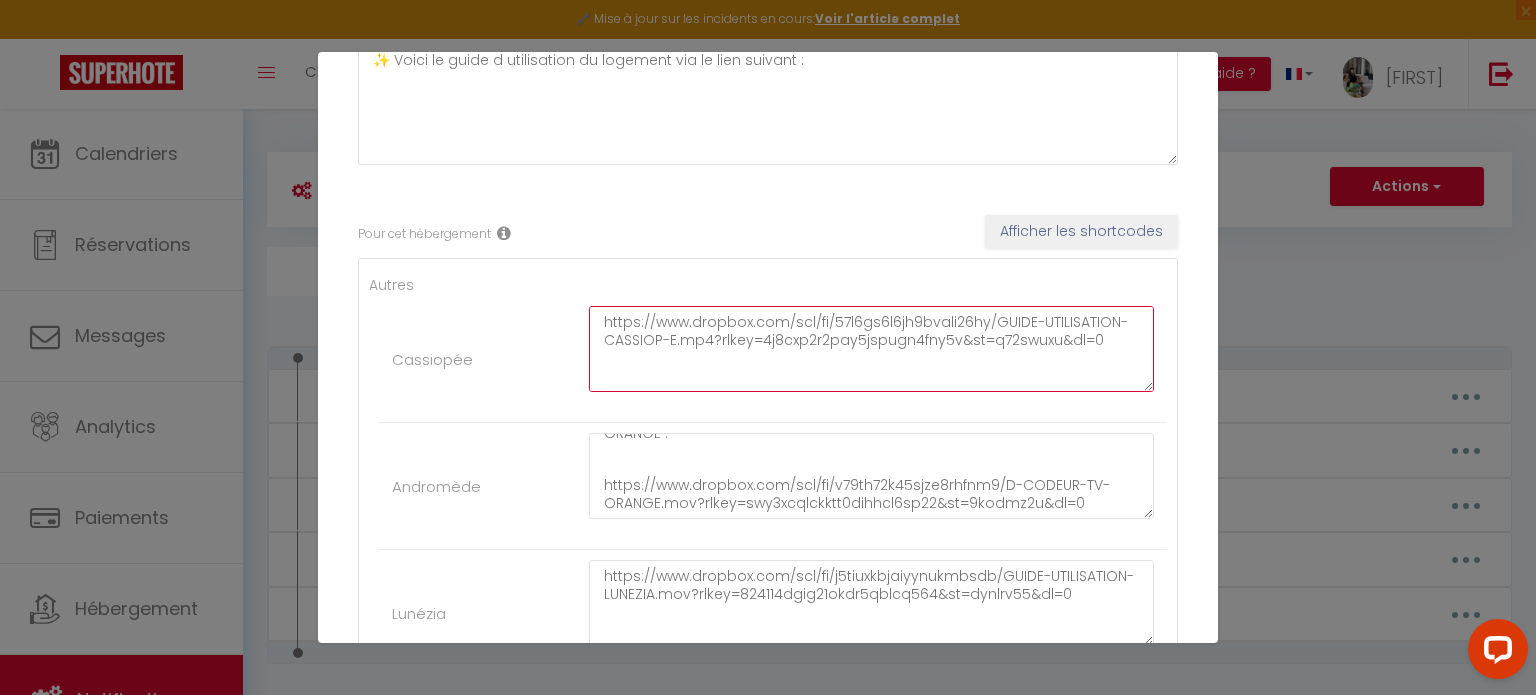 scroll, scrollTop: 200, scrollLeft: 0, axis: vertical 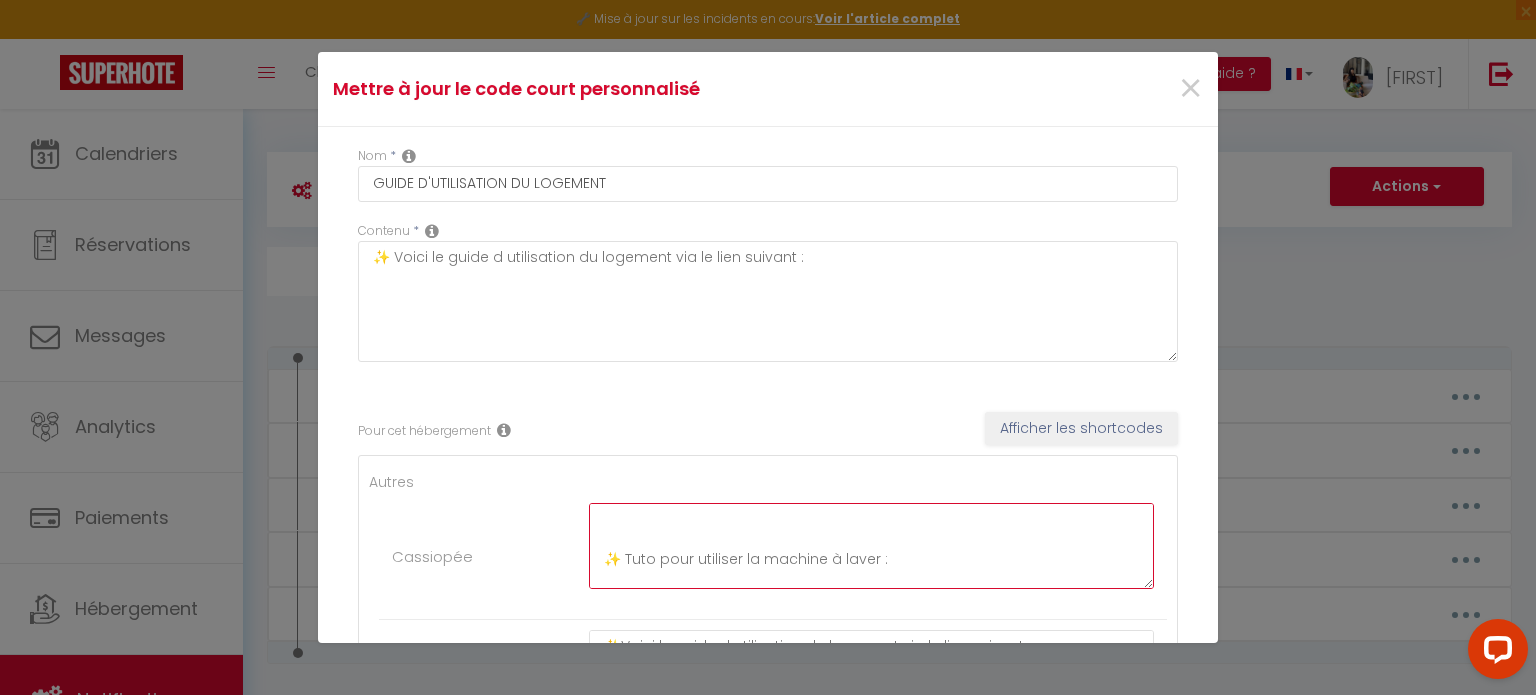 type on "https://www.dropbox.com/scl/fi/57l6gs6l6jh9bvali26hy/GUIDE-UTILISATION-CASSIOP-E.mp4?rlkey=4j8cxp2r2pay5jspugn4fny5v&st=q72swuxu&dl=0
✨ Tuto pour utiliser la machine à laver :
https://www.dropbox.com/scl/fi/zconywyndhnjyd59irdwi/Tuto-machine-a-laver-CASSIOPEE.mov?rlkey=wharpcn8s5grsufq5t80g8iow&st=rda5wmsj&dl=0" 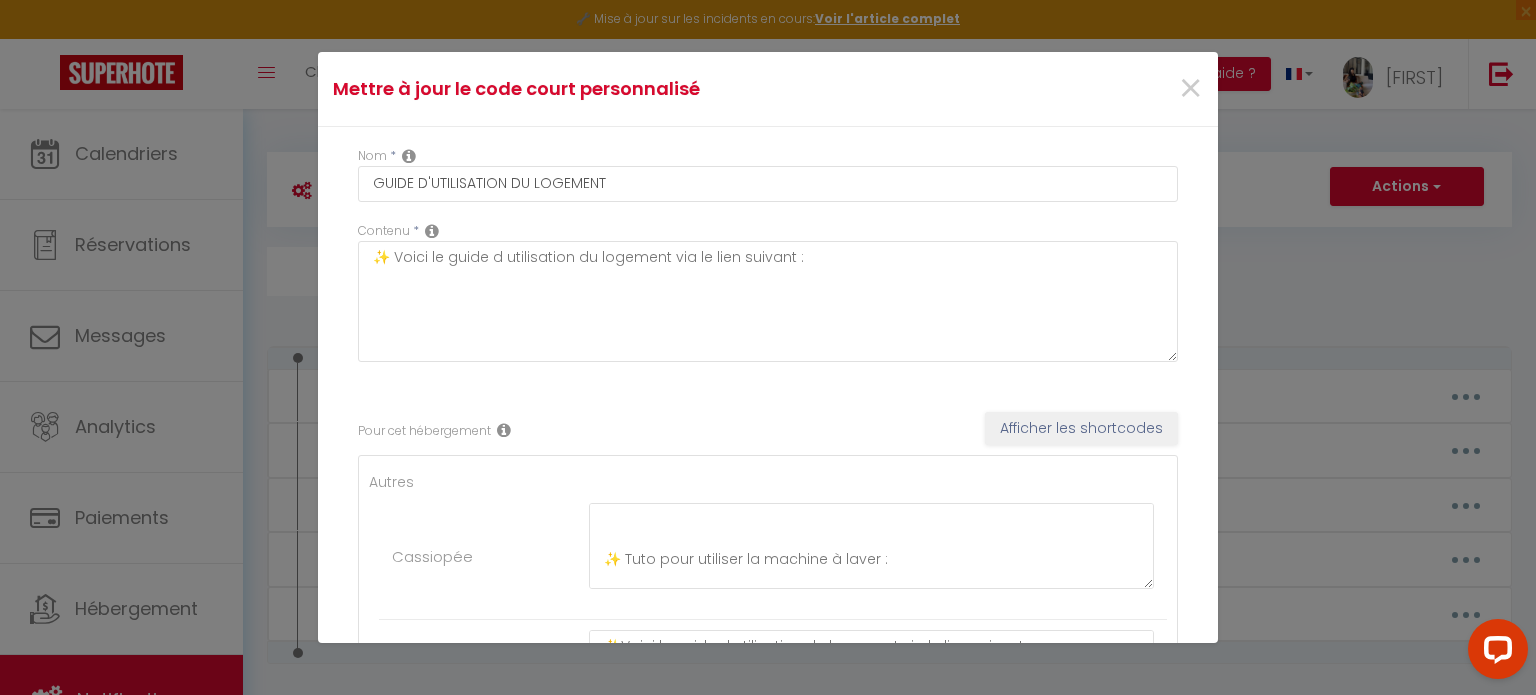 click on "Cassiopée     https://www.dropbox.com/scl/fi/57l6gs6l6jh9bvali26hy/GUIDE-UTILISATION-CASSIOP-E.mp4?rlkey=4j8cxp2r2pay5jspugn4fny5v&st=q72swuxu&dl=0
✨ Tuto pour utiliser la machine à laver :
https://www.dropbox.com/scl/fi/zconywyndhnjyd59irdwi/Tuto-machine-a-laver-CASSIOPEE.mov?rlkey=wharpcn8s5grsufq5t80g8iow&st=rda5wmsj&dl=0" at bounding box center [773, 556] 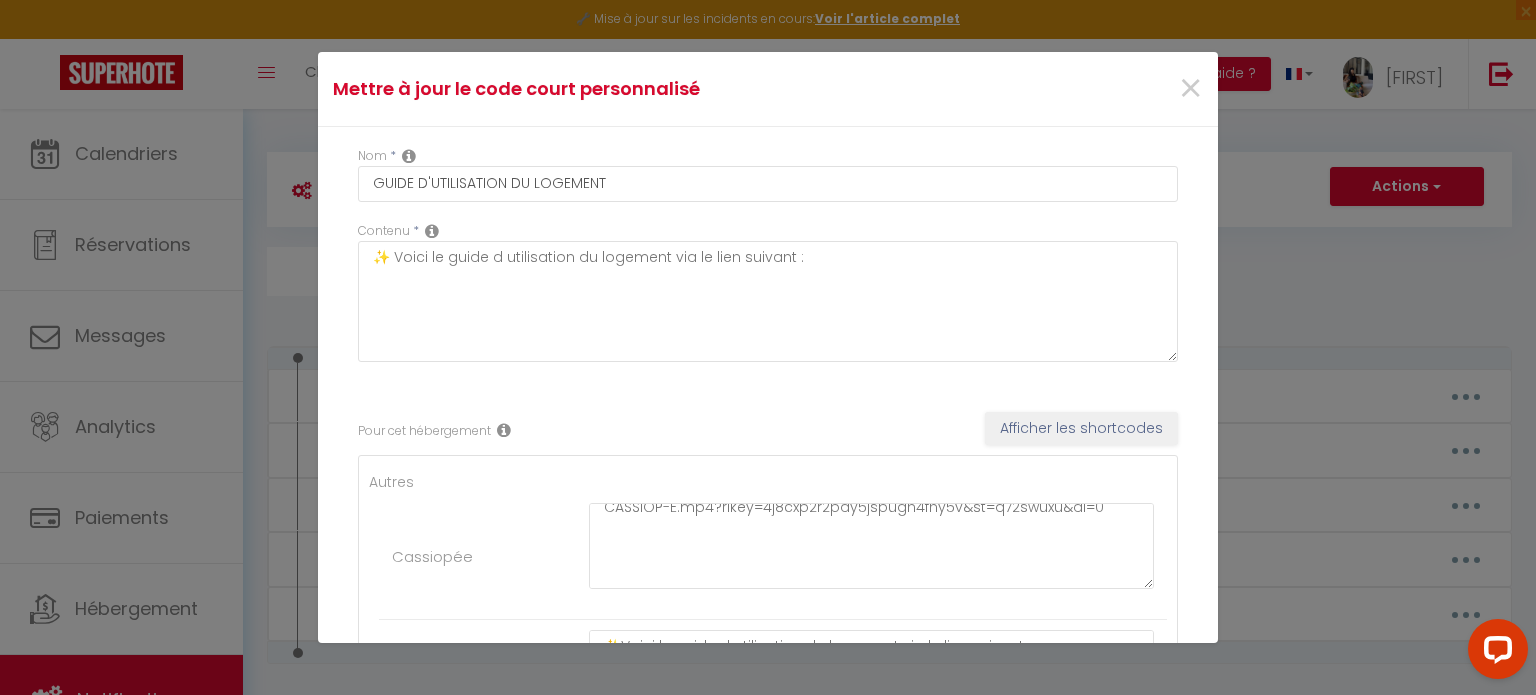 scroll, scrollTop: 0, scrollLeft: 0, axis: both 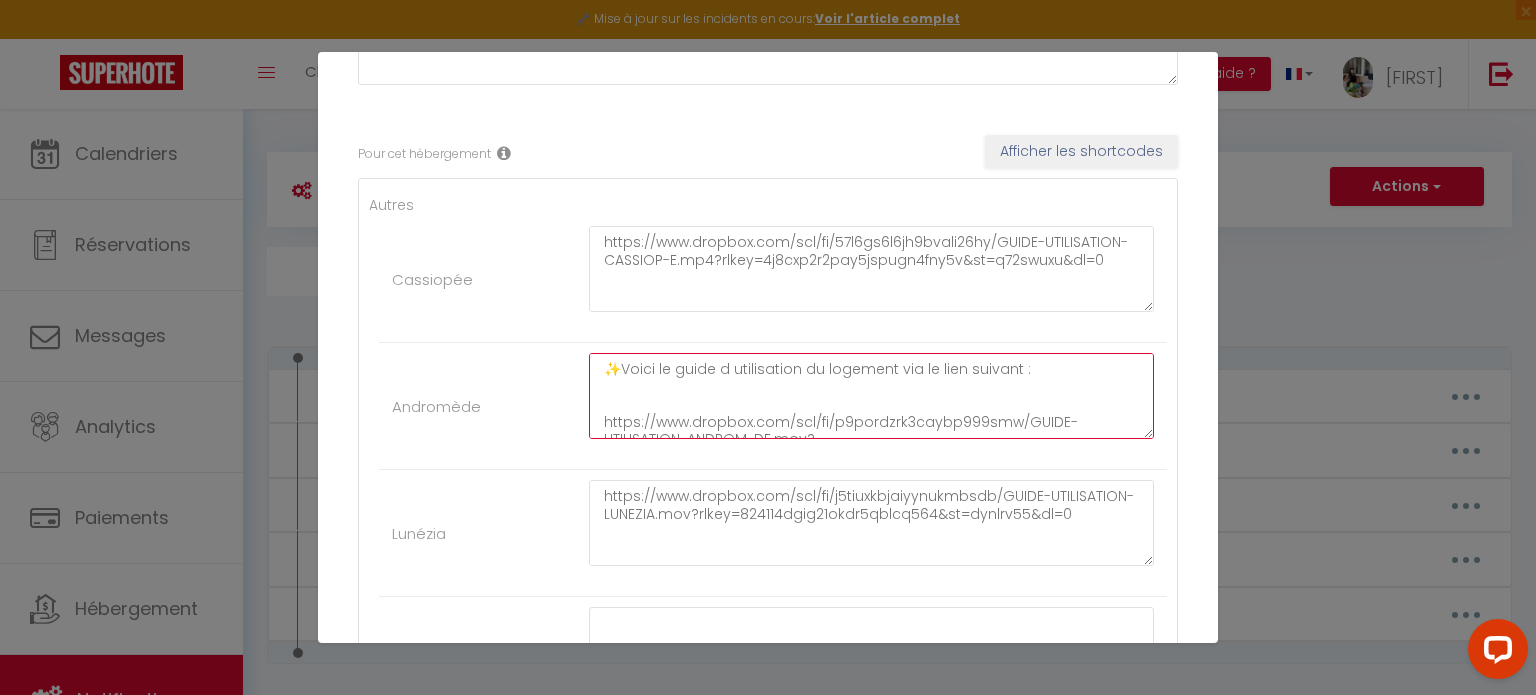 drag, startPoint x: 590, startPoint y: 363, endPoint x: 1011, endPoint y: 384, distance: 421.52344 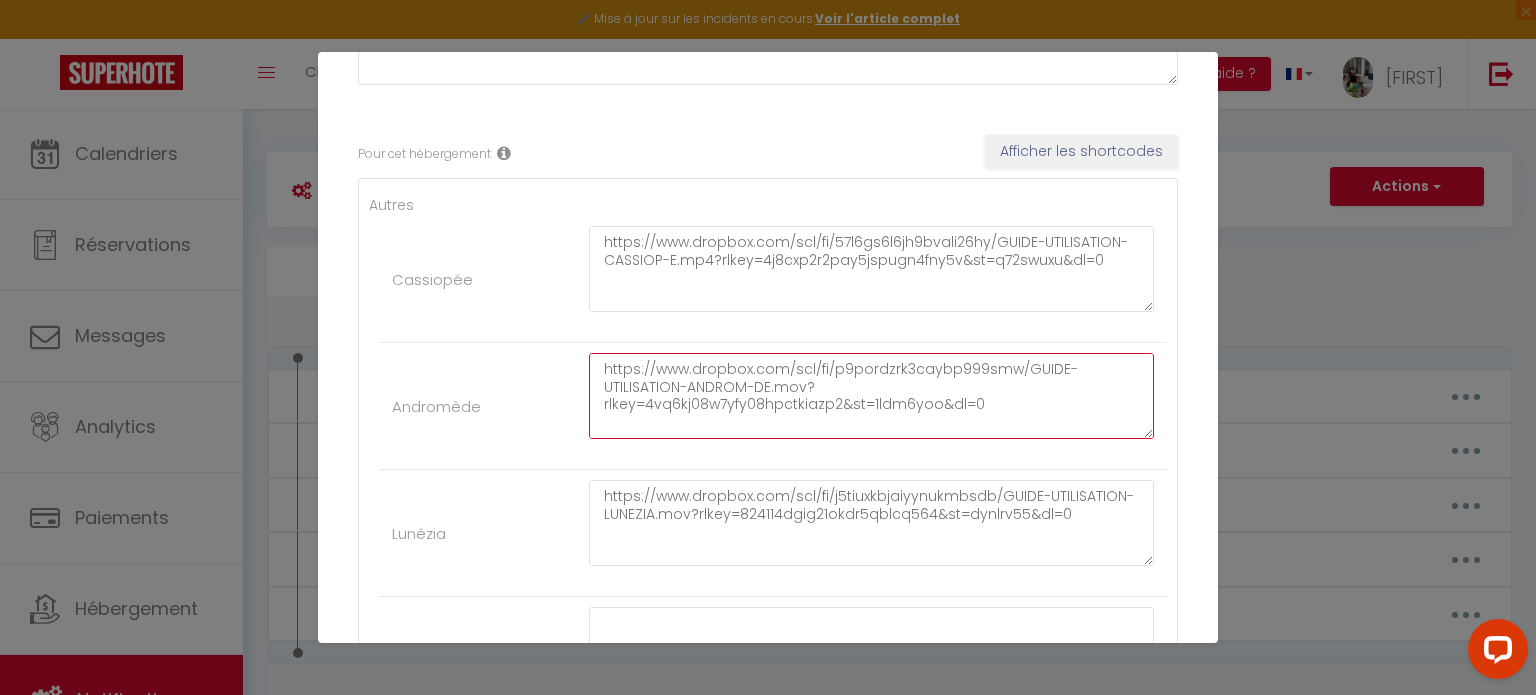 type on "https://www.dropbox.com/scl/fi/p9pordzrk3caybp999smw/GUIDE-UTILISATION-ANDROM-DE.mov?rlkey=4vq6kj08w7yfy08hpctkiazp2&st=1ldm6yoo&dl=0
✨ Tuto box TV pour regarder la télévision via les chaines du decodeur ORANGE :
https://www.dropbox.com/scl/fi/v79th72k45sjze8rhfnm9/D-CODEUR-TV-ORANGE.mov?rlkey=swy3xcqlckktt0dihhcl6sp22&st=9kodmz2u&dl=0" 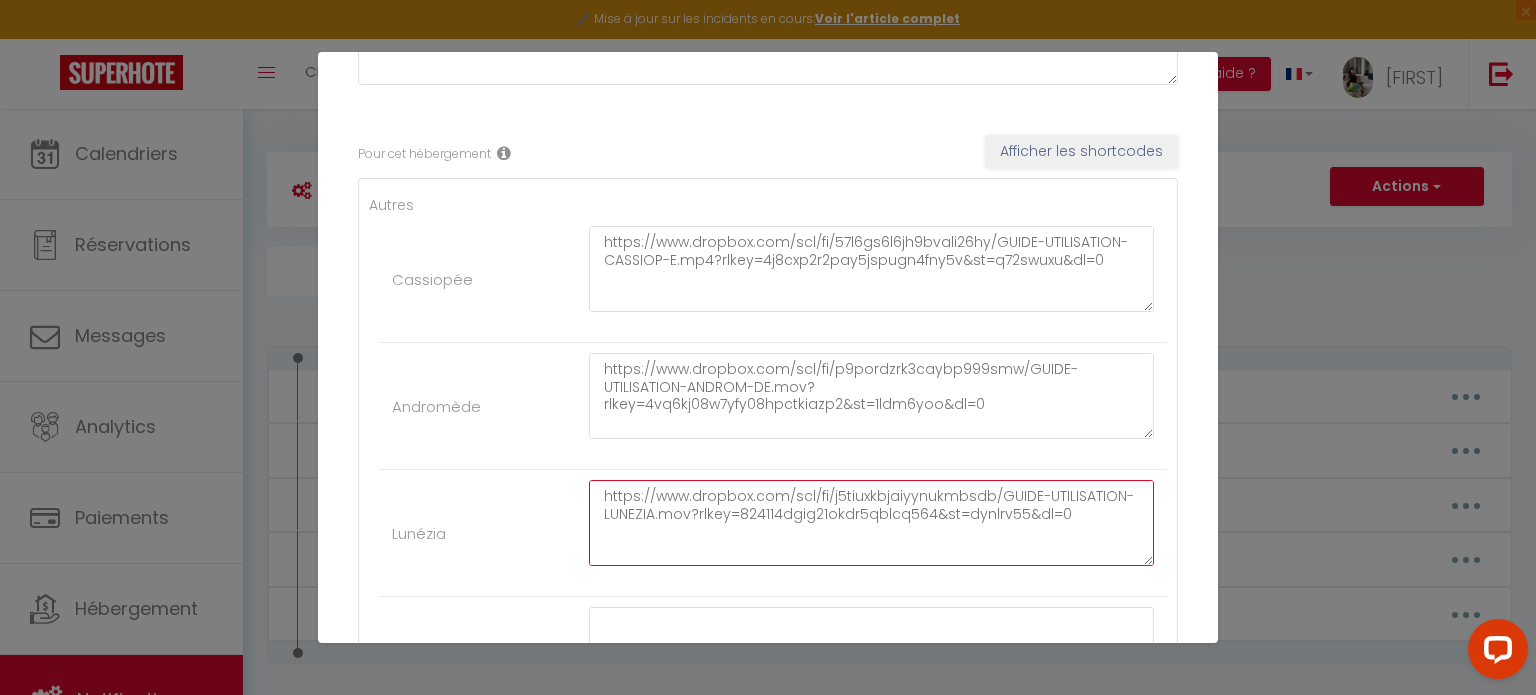 click on "https://www.dropbox.com/scl/fi/j5tiuxkbjaiyynukmbsdb/GUIDE-UTILISATION-LUNEZIA.mov?rlkey=824114dgig21okdr5qblcq564&st=dynlrv55&dl=0
✨ Tuto pour regardez la TV avec ORANGE TV :
https://www.dropbox.com/scl/fi/xwzcy436dty3mlv4z0aq1/ORANGE-TV-LUN-ZIA.mov?rlkey=wozuo0twqasq0jcuijgrerjch&st=8erejpww&dl=0" at bounding box center [871, 269] 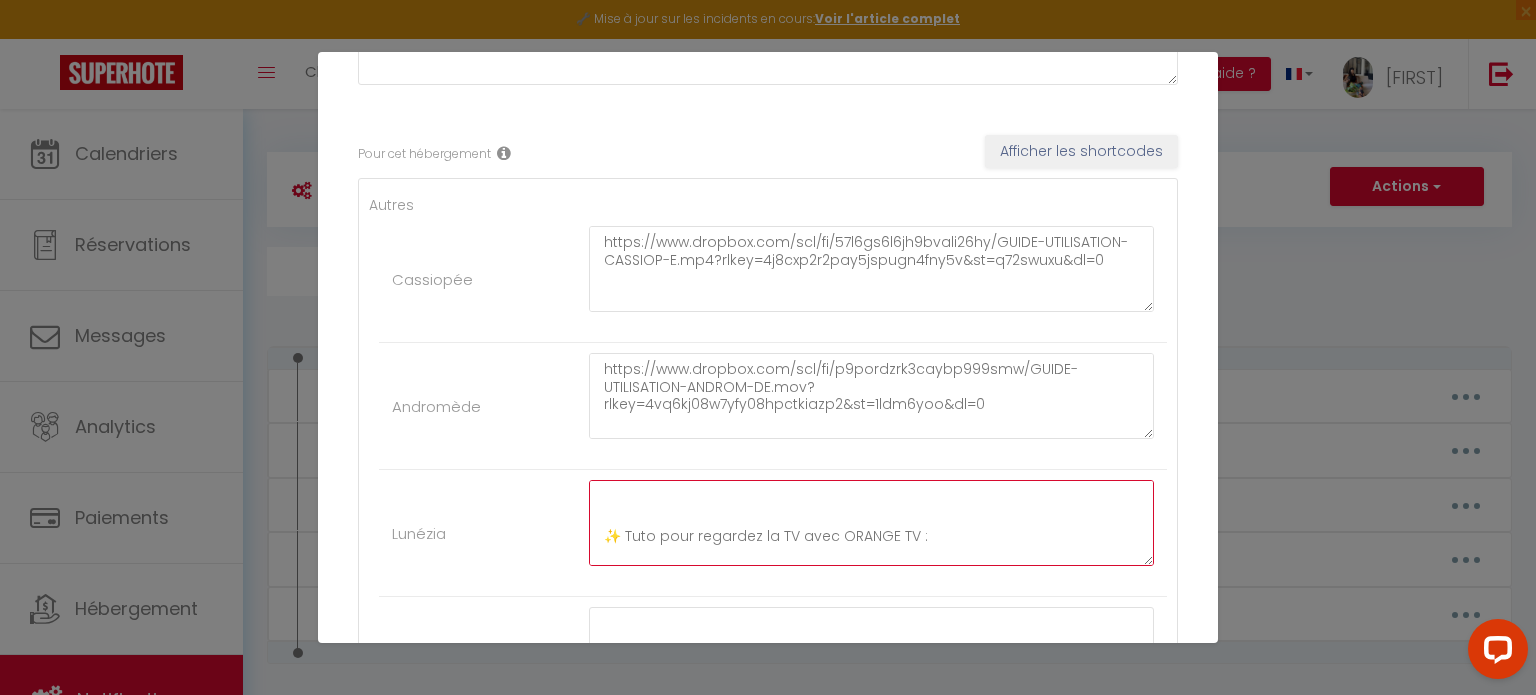 scroll, scrollTop: 192, scrollLeft: 0, axis: vertical 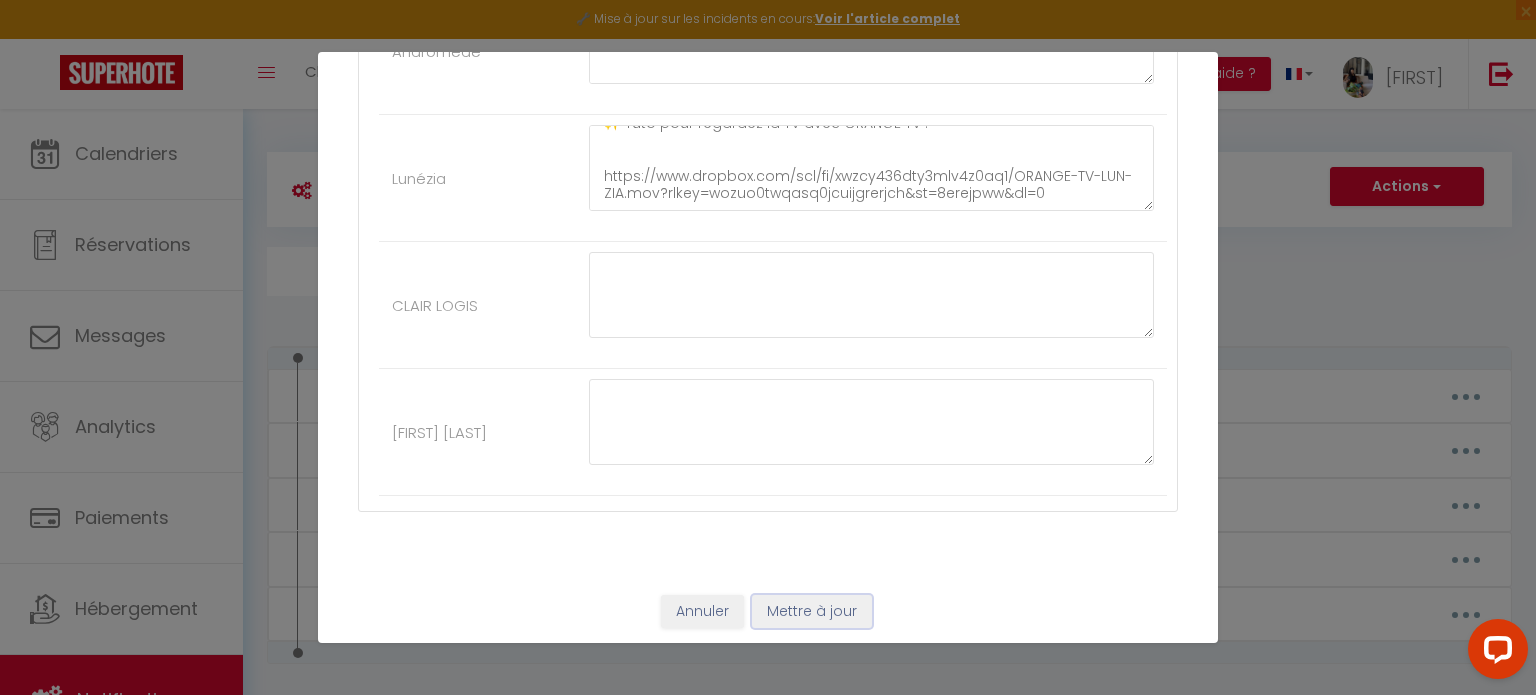 click on "Mettre à jour" at bounding box center (812, 612) 